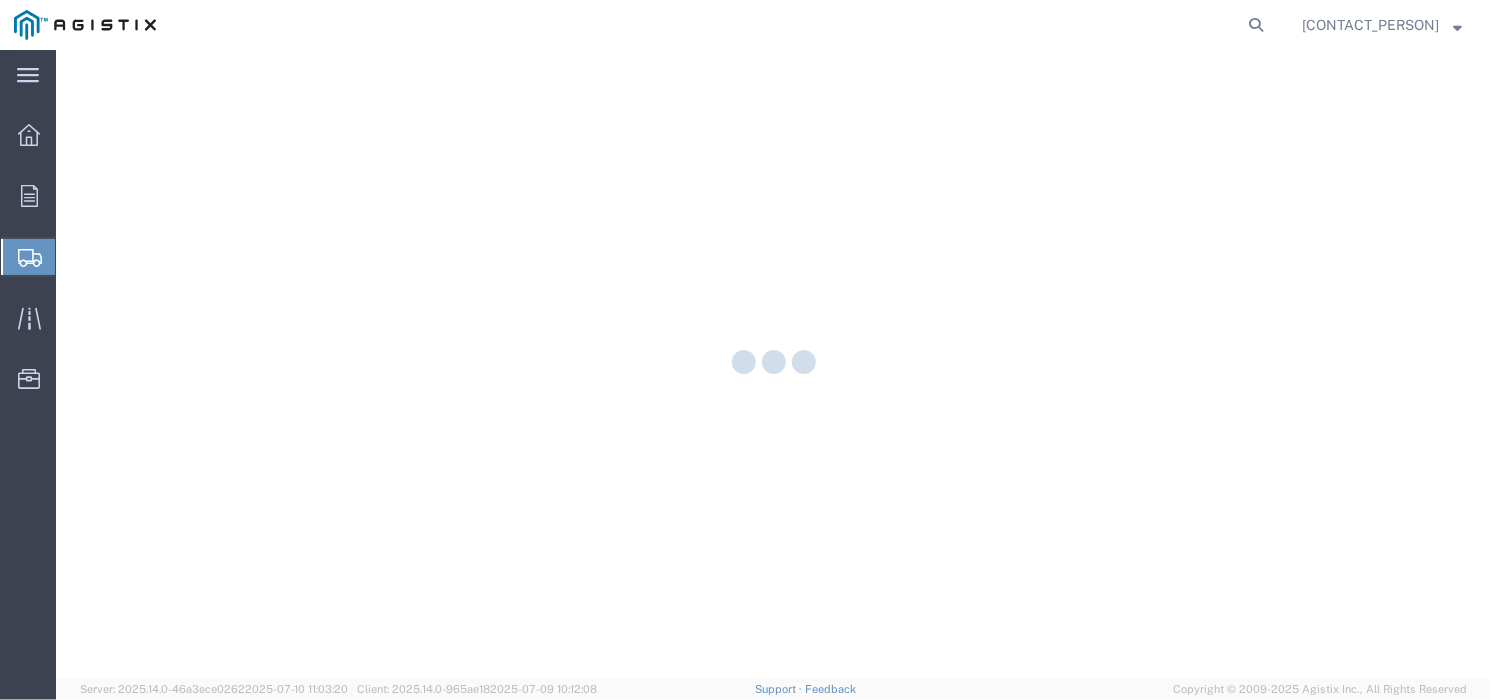 scroll, scrollTop: 0, scrollLeft: 0, axis: both 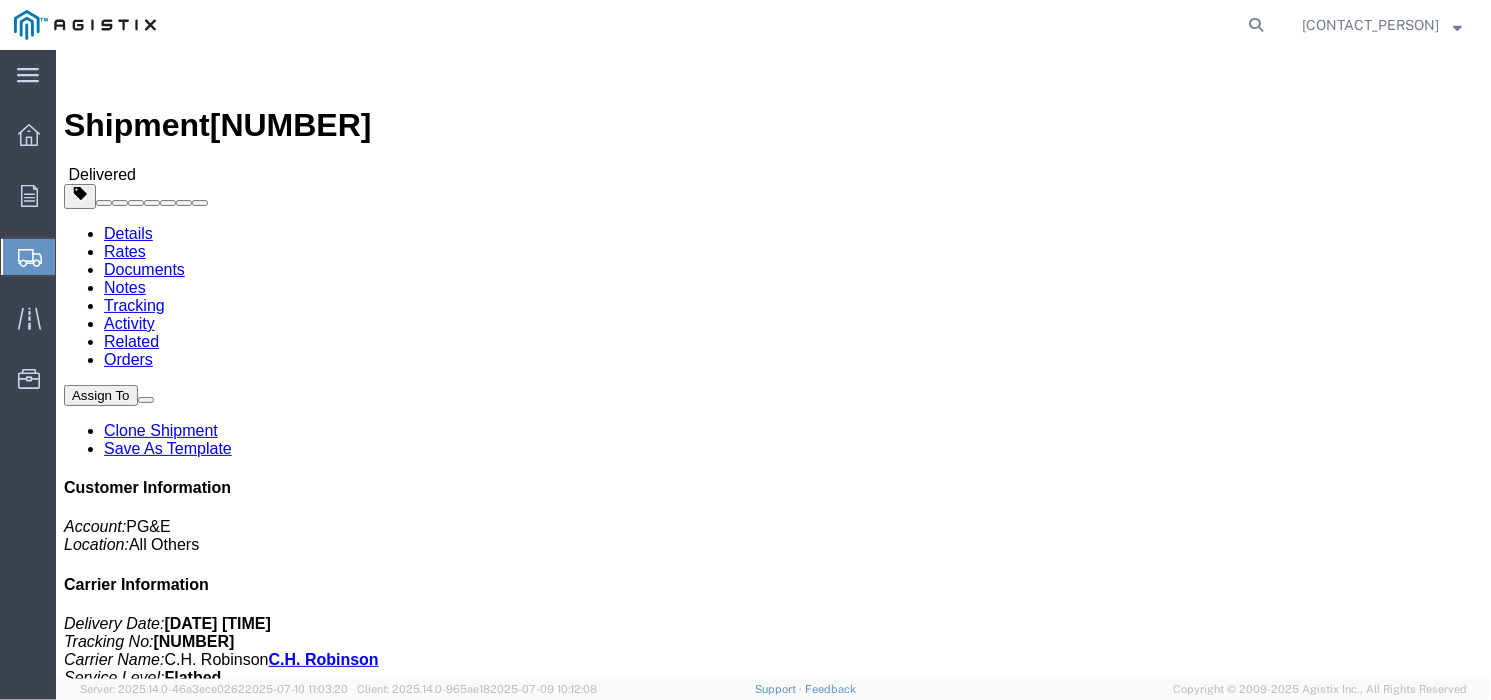 click on "Create Shipment" 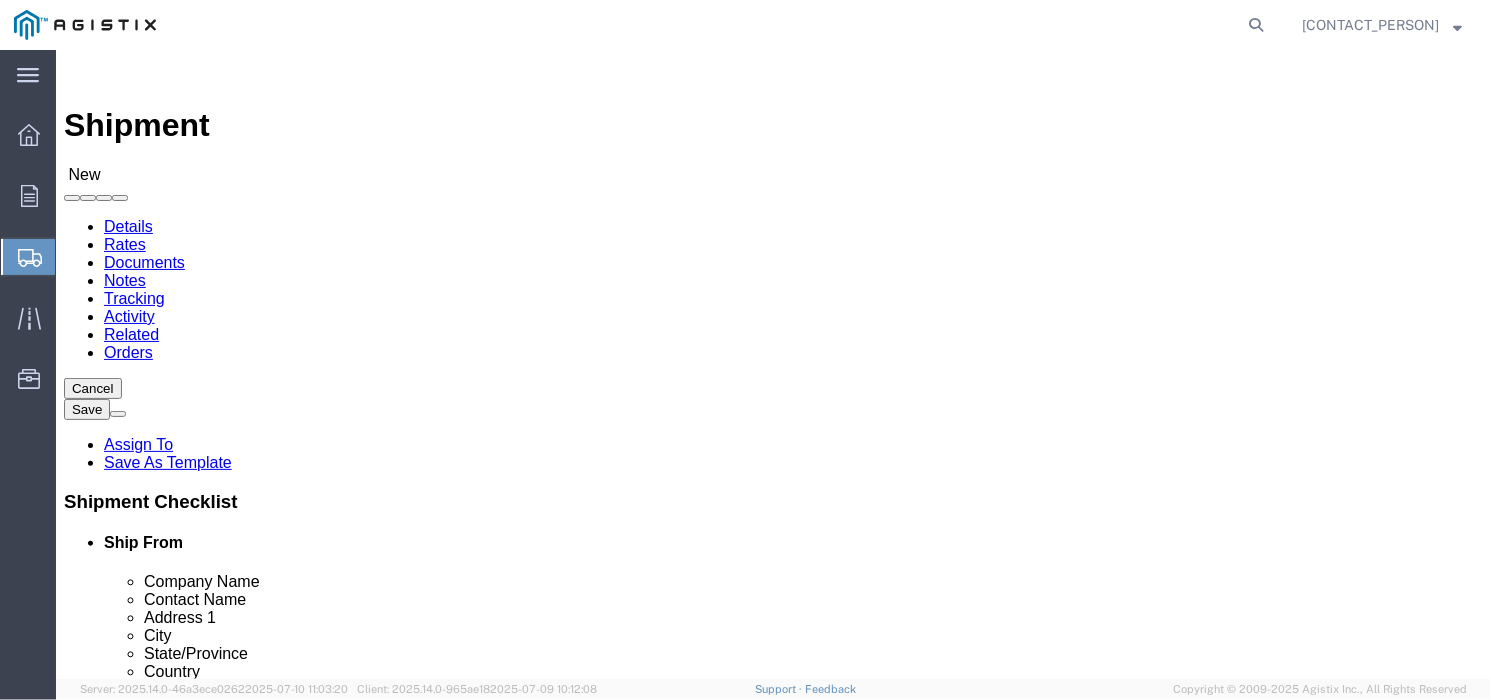 select 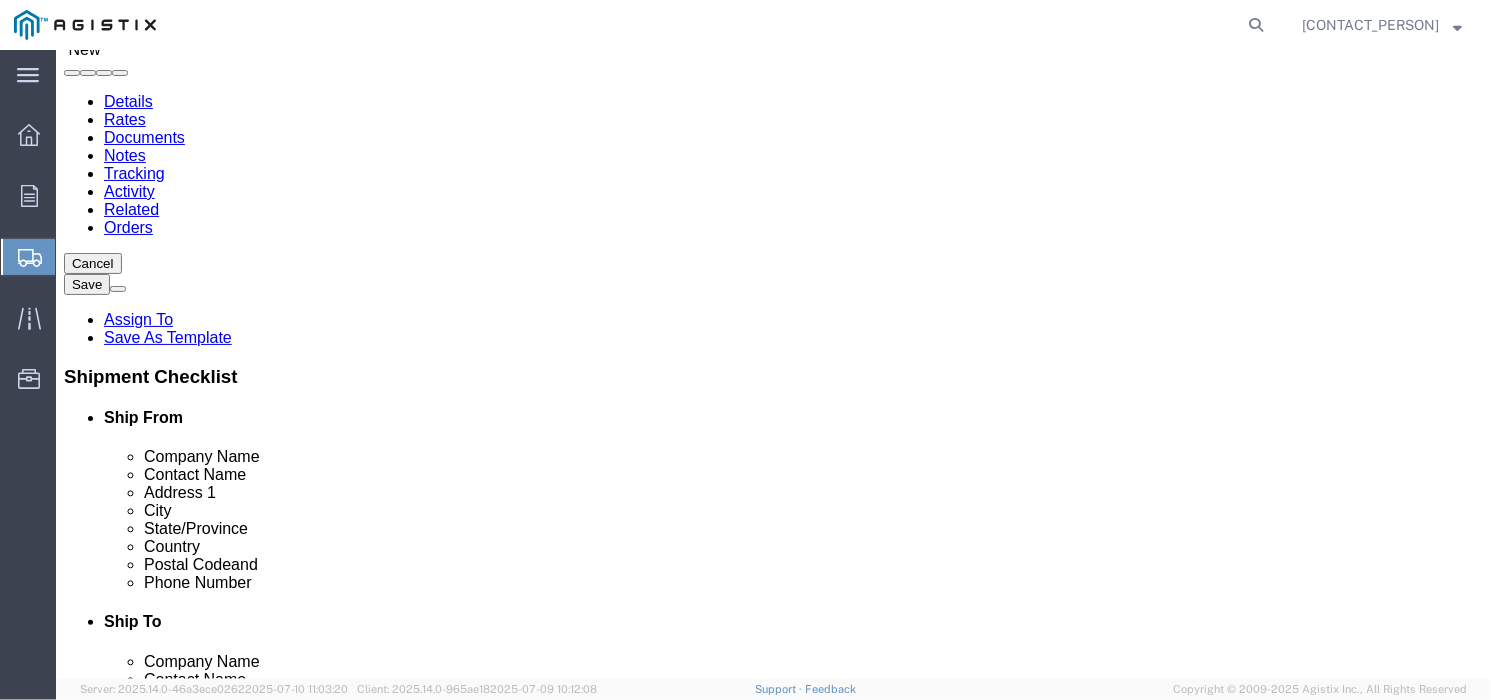 scroll, scrollTop: 0, scrollLeft: 0, axis: both 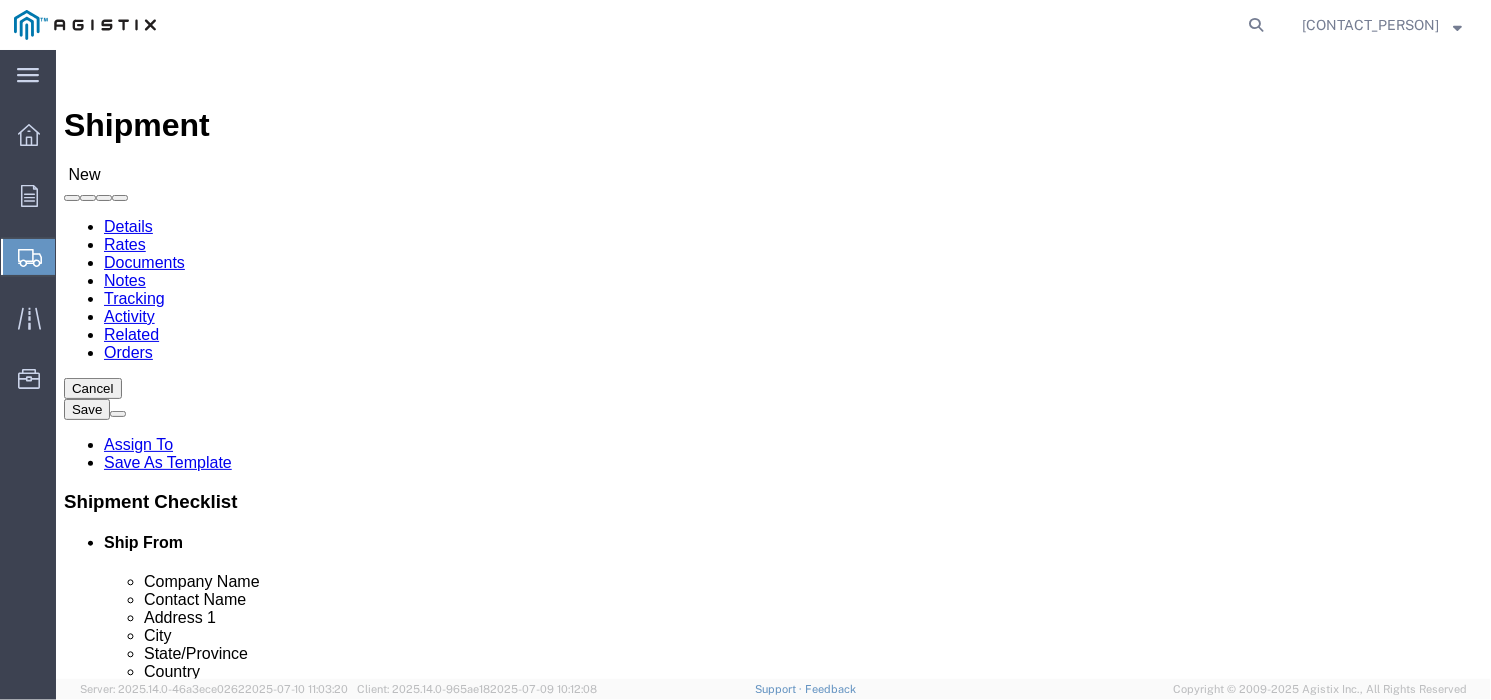 click on "Select" 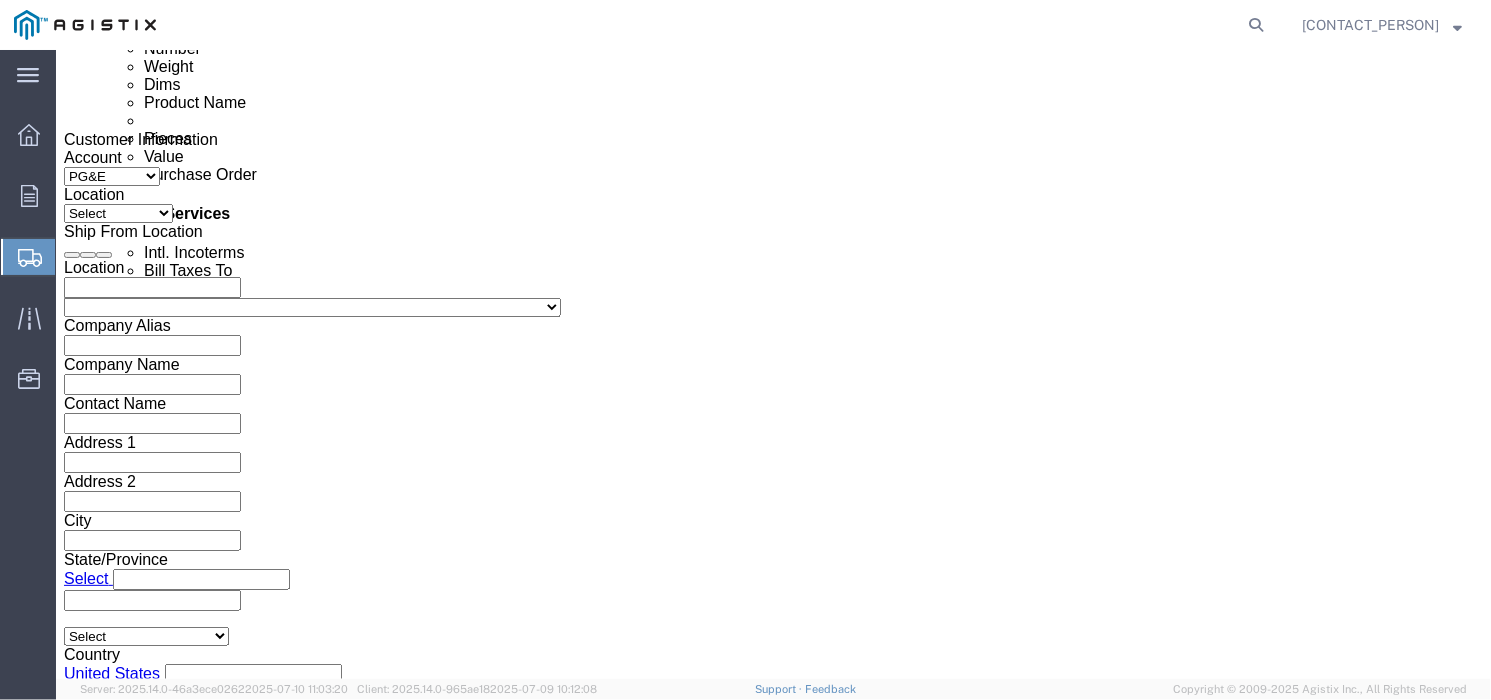 scroll, scrollTop: 1125, scrollLeft: 0, axis: vertical 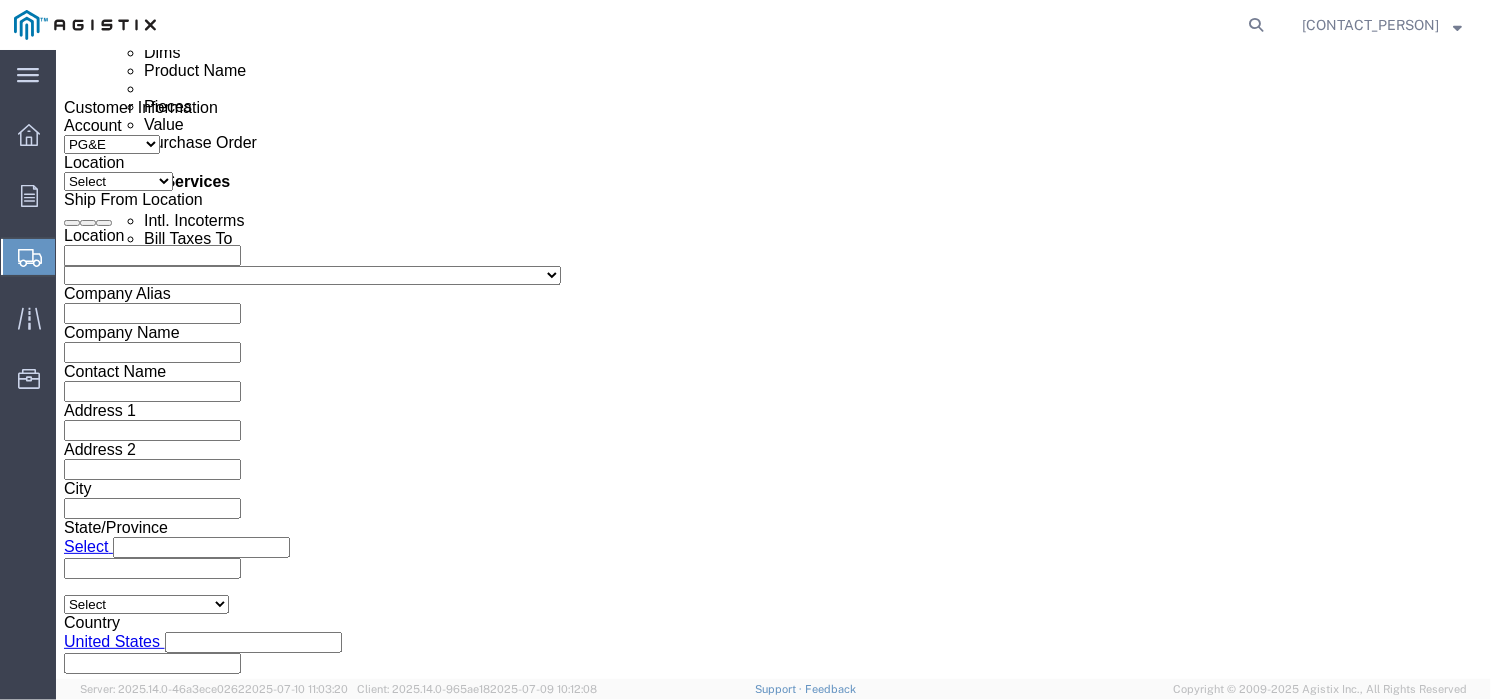 click on "Select Account Type Activity ID Airline Appointment Number ASN Batch Request # Bill Of Lading Bin Booking Number Booking Request ID Cancel Pickup Location CBP Entry No Claim Container Number Customer Ref Delivery Number Department Document No Expenditure Export Reference Flight Number General GL Code House Airway Bill Internal Requisition Invoice Number ITN No Job Number License Lloyd's Code Lot Number Master Airway Bill Master Tracking Number Material Requisition Order Number Organization Packing Slip Pickup Number Pickup Request PO Line Item No PRO # Problem File Number Project Project Number Protocol Number Purchase Order Quote Number R.M.A. Release Number Route Sales Order Seal Number Serial No Shipment Id Number Shipment Line No Study Number Task Tender ID VAT Number Vessel Name VIN Voyage Number Waybill Number Work Order" 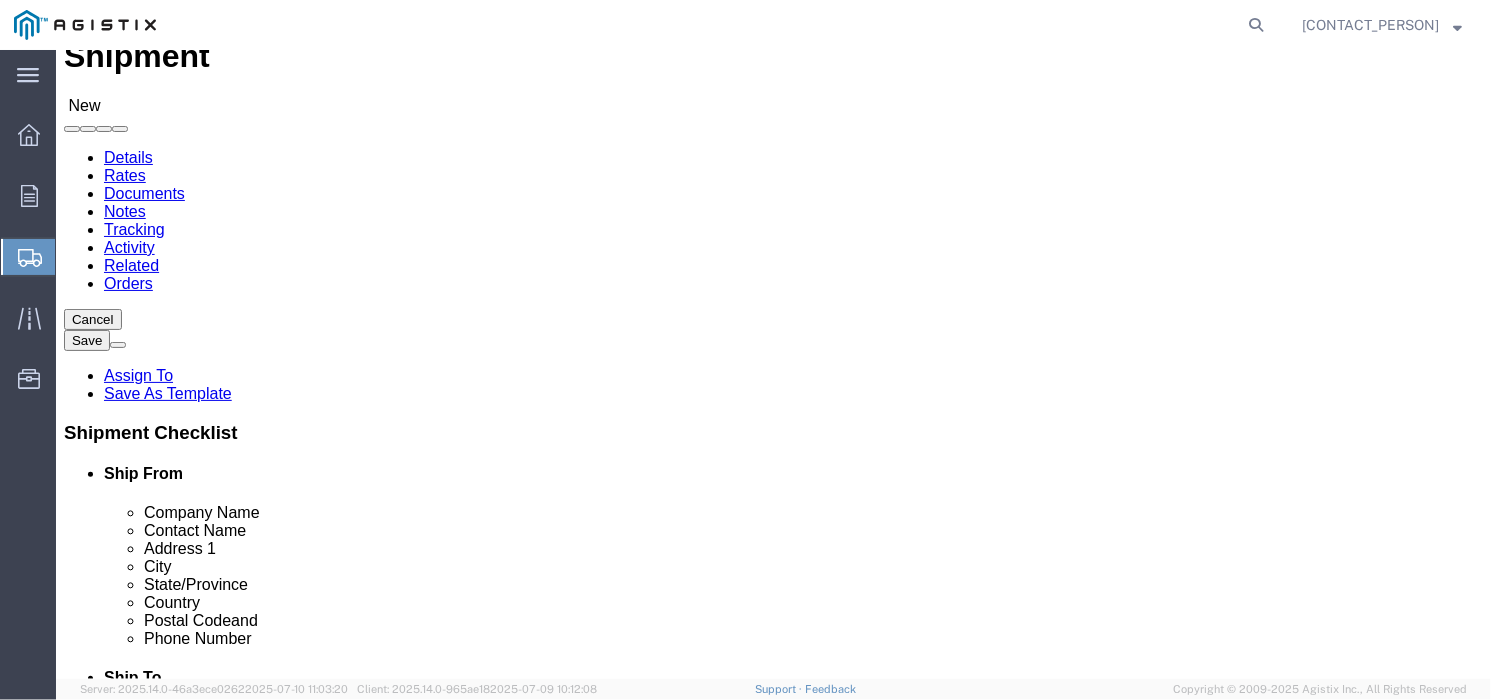 scroll, scrollTop: 125, scrollLeft: 0, axis: vertical 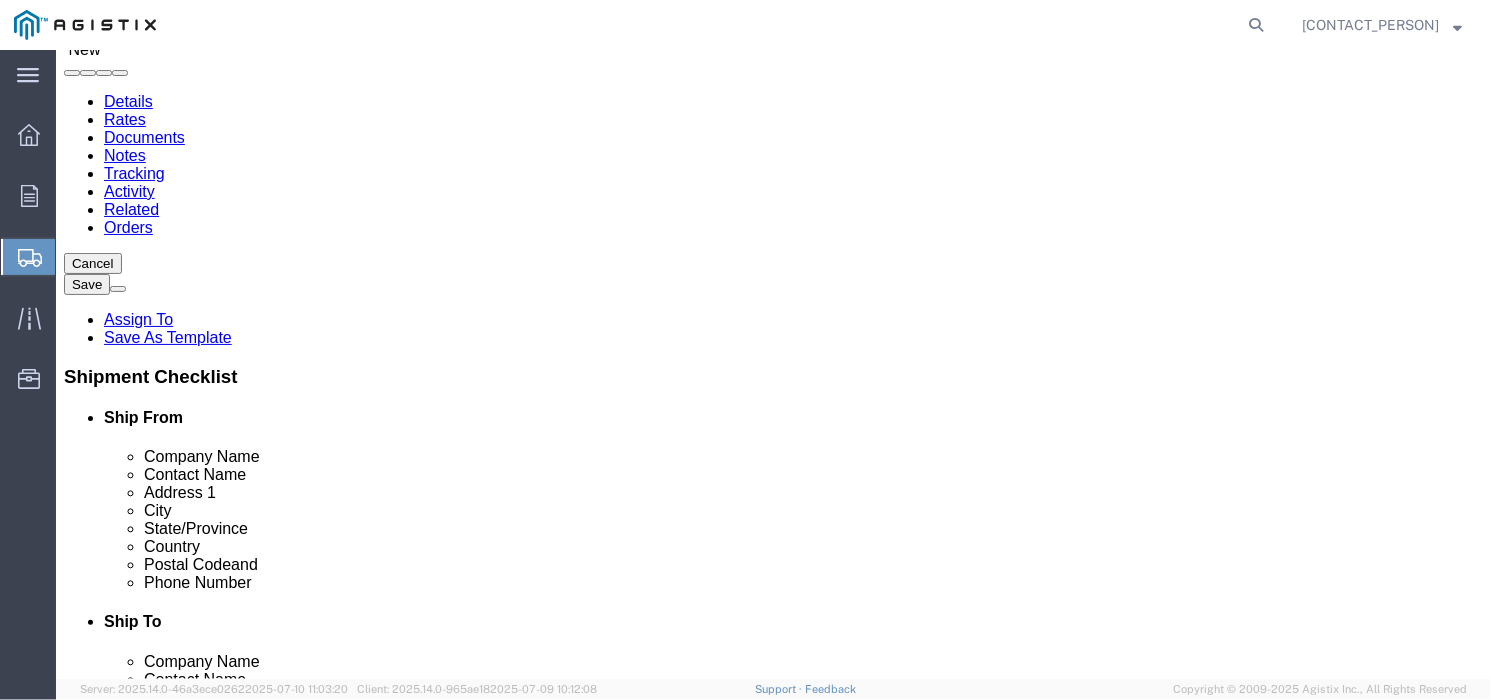 click 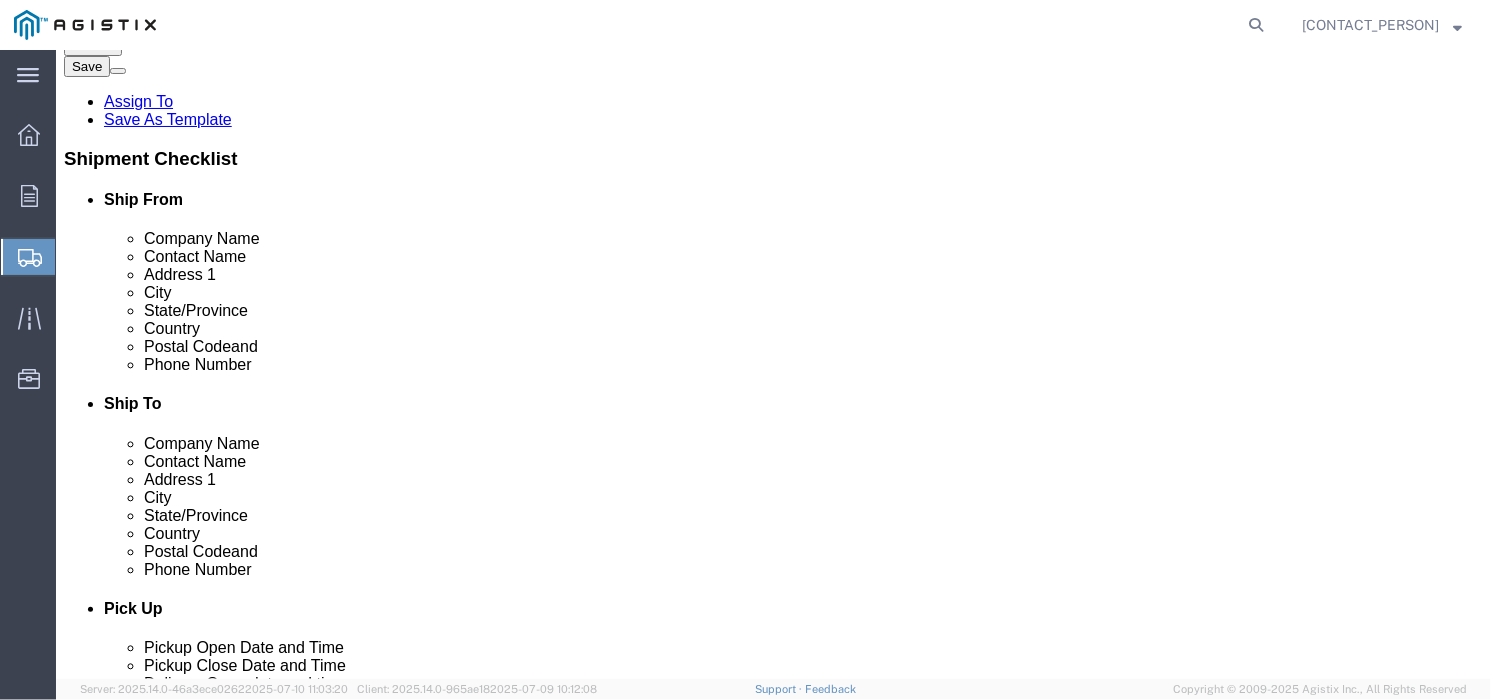 scroll, scrollTop: 375, scrollLeft: 0, axis: vertical 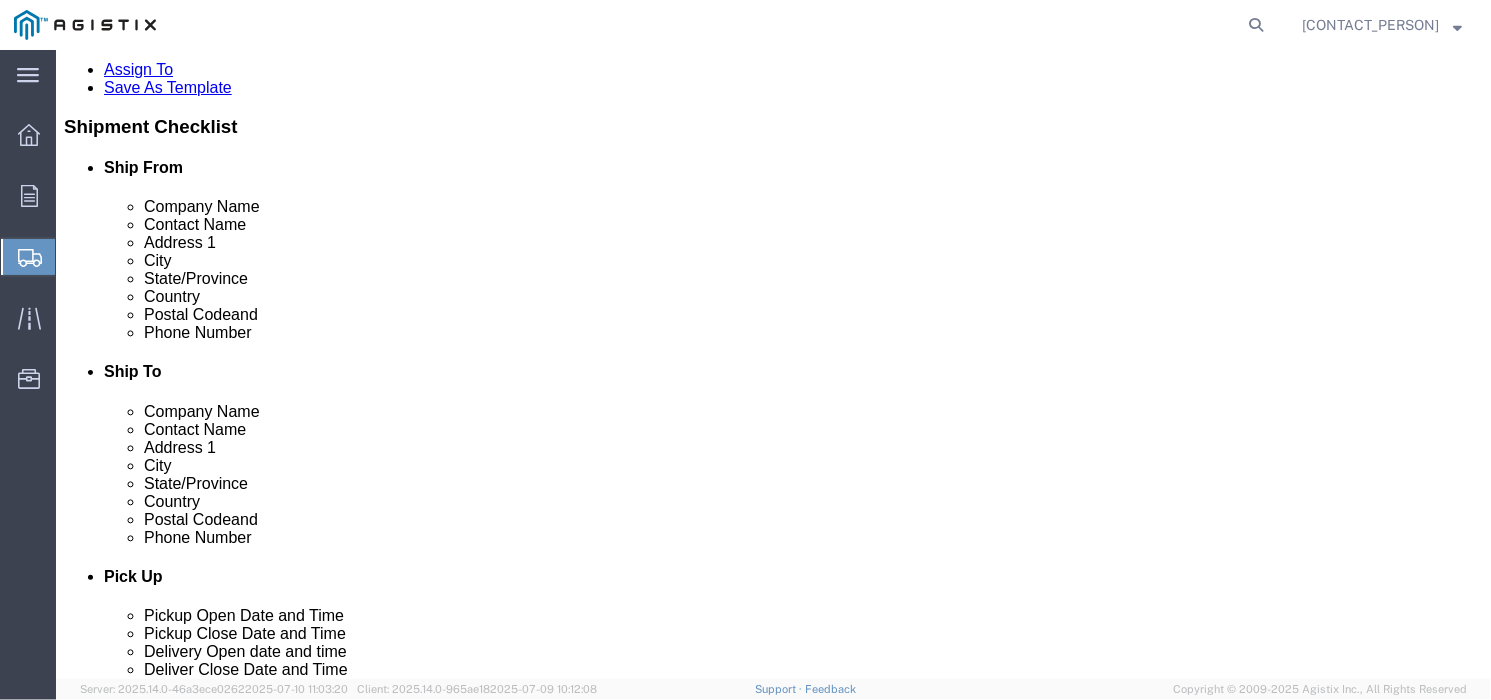 type on "[COMPANY_NAME]" 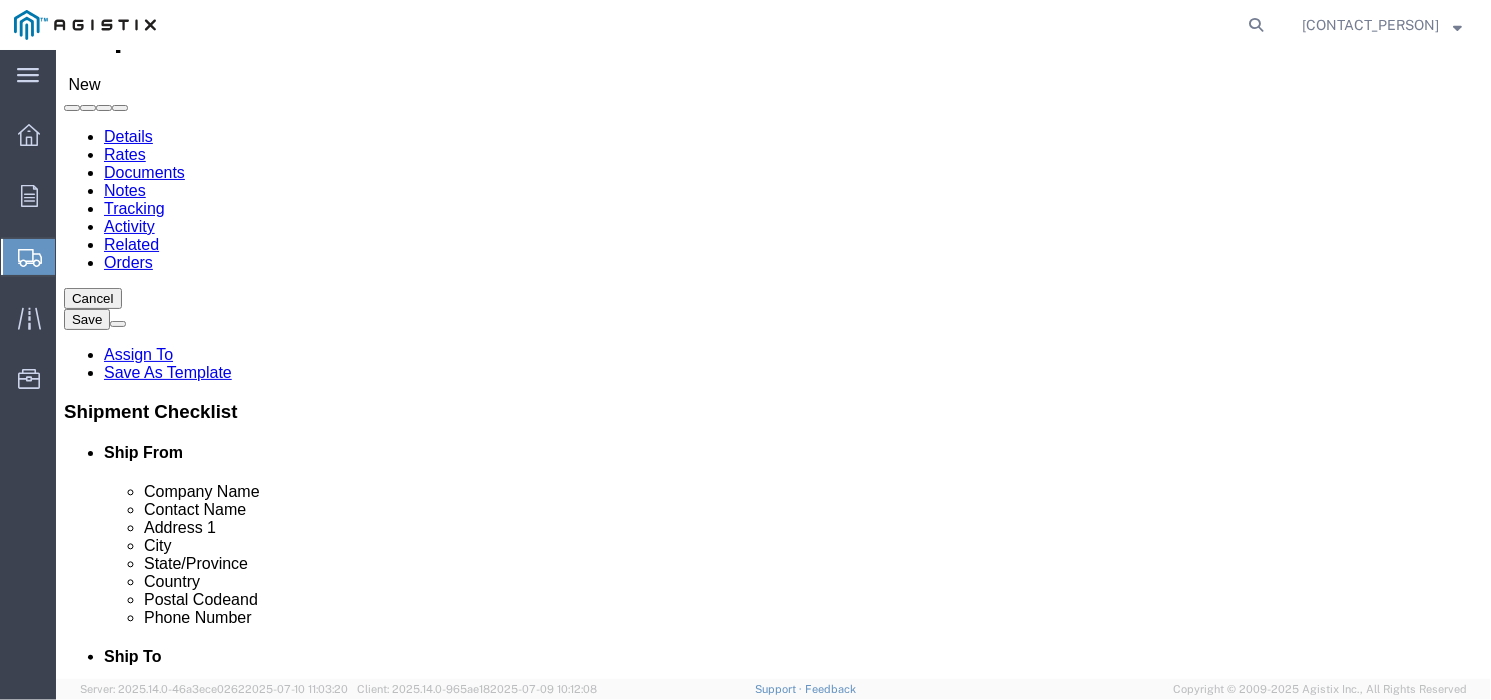 scroll, scrollTop: 125, scrollLeft: 0, axis: vertical 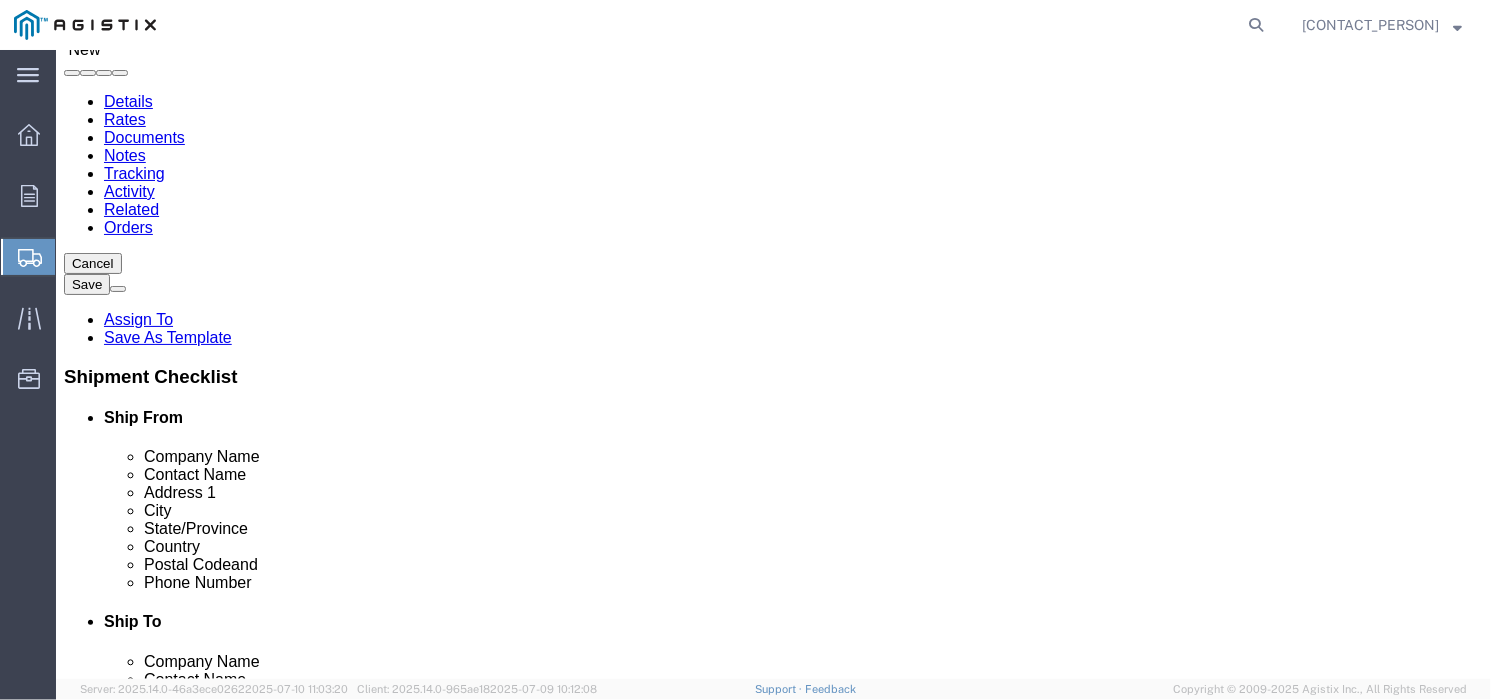 type 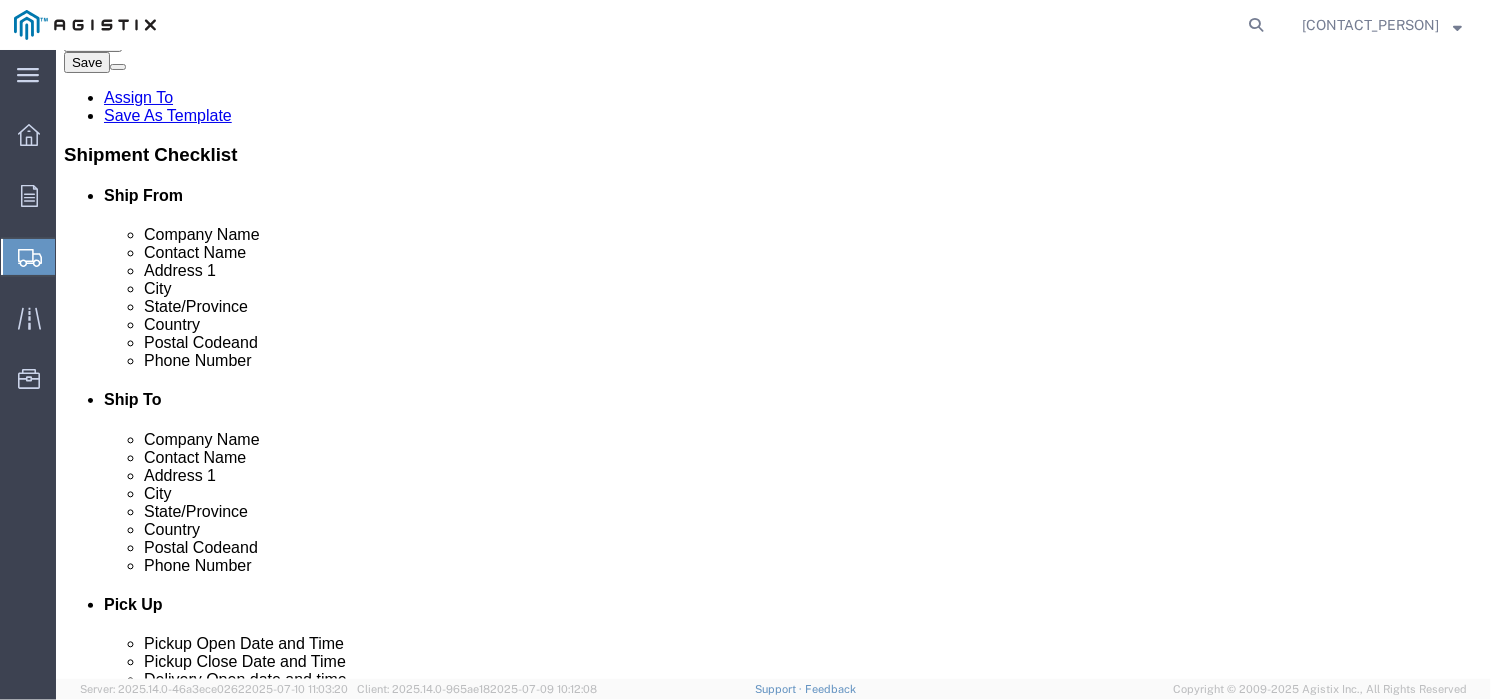 scroll, scrollTop: 250, scrollLeft: 0, axis: vertical 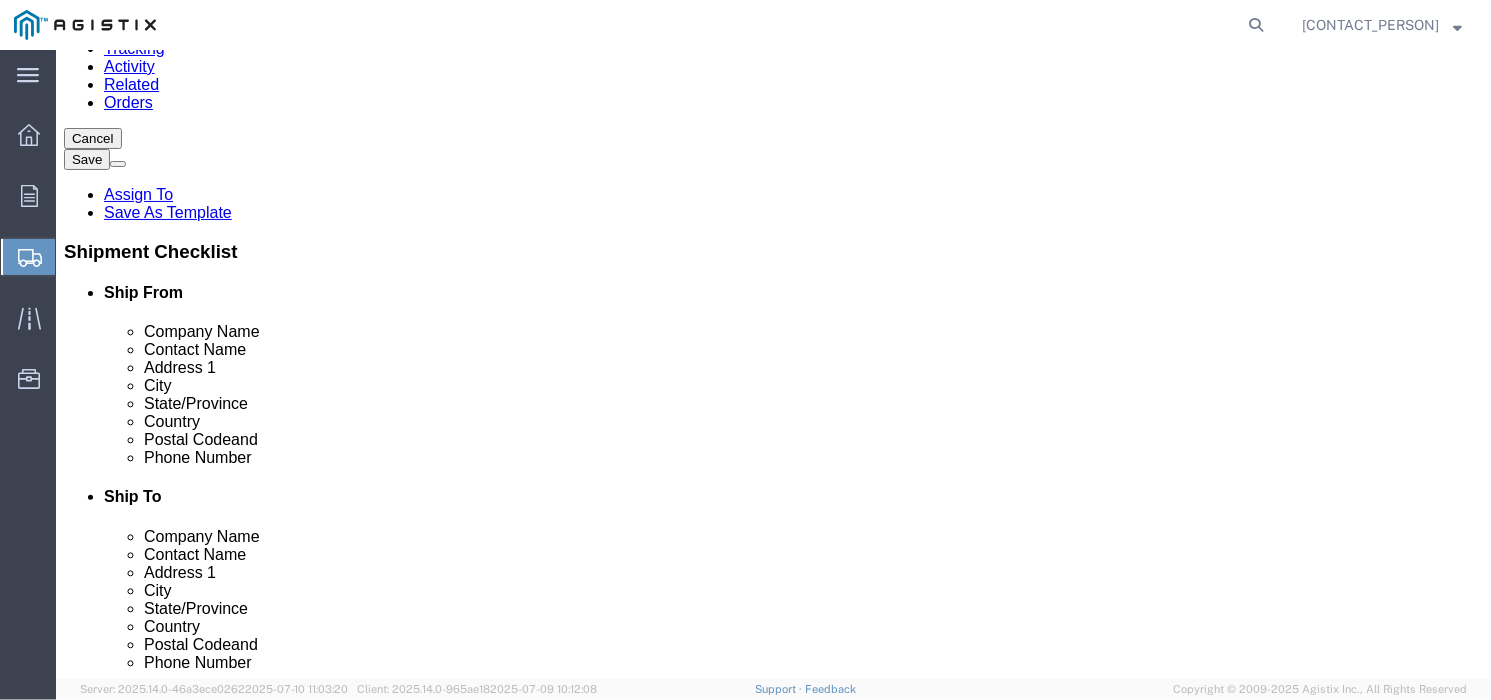click on "Postal Code" 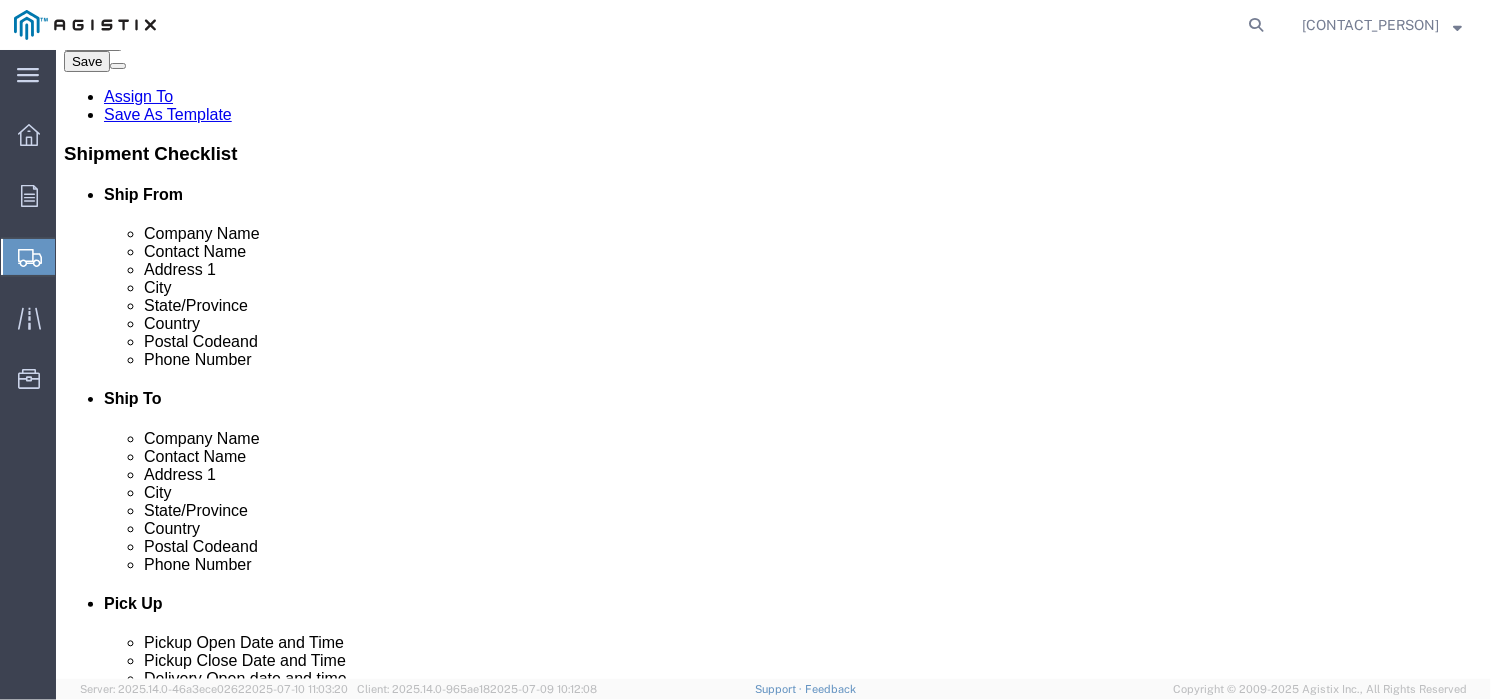 scroll, scrollTop: 375, scrollLeft: 0, axis: vertical 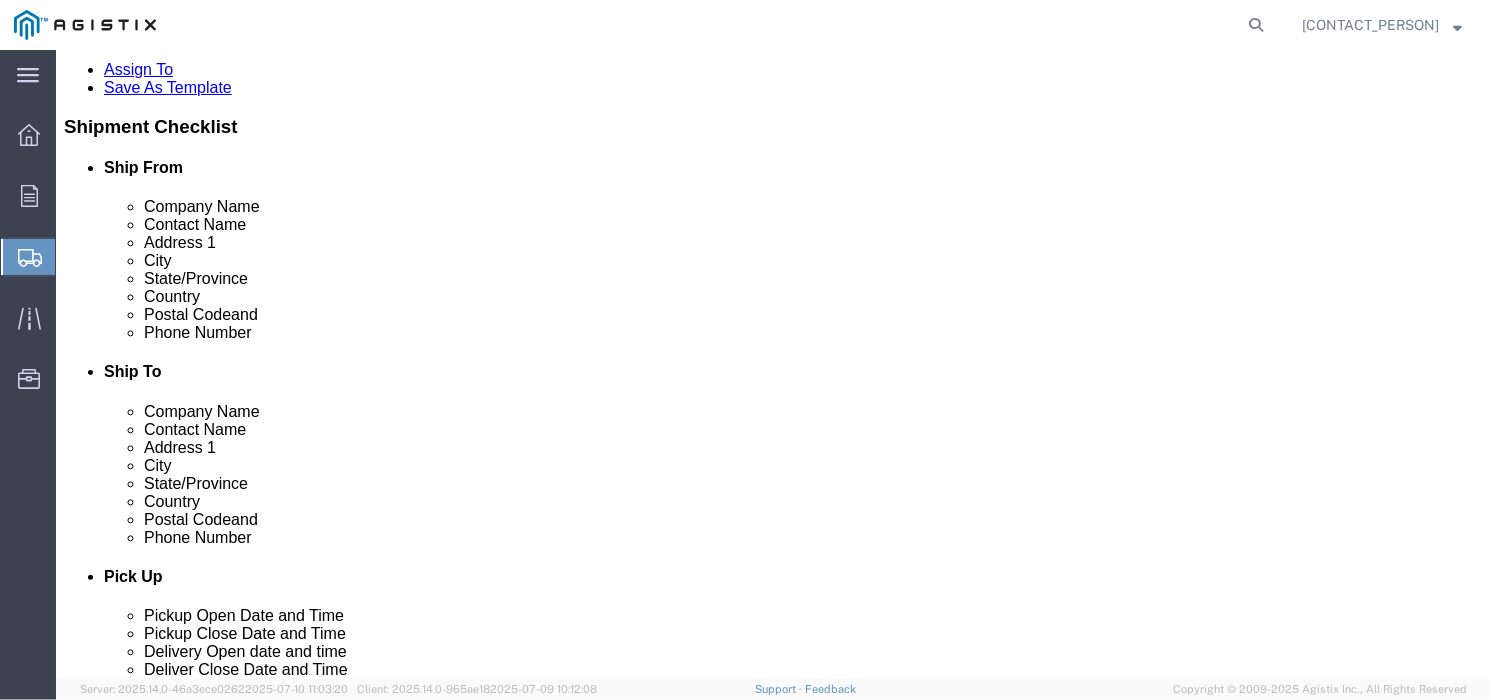 click on "- [COMPANY_NAME] - ([CONTACT_PERSON]) [NUMBER] [STREET], [CITY], [STATE], [POSTAL_CODE], US" 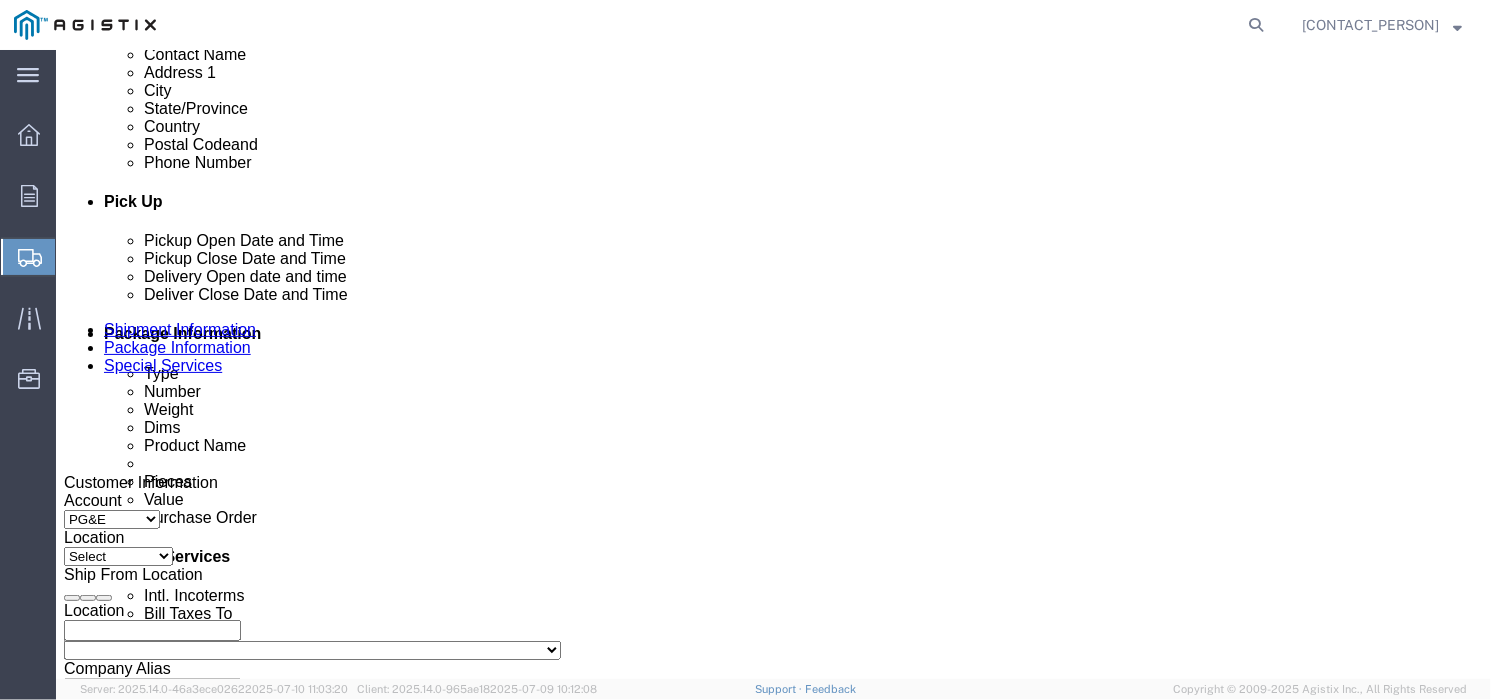 scroll, scrollTop: 875, scrollLeft: 0, axis: vertical 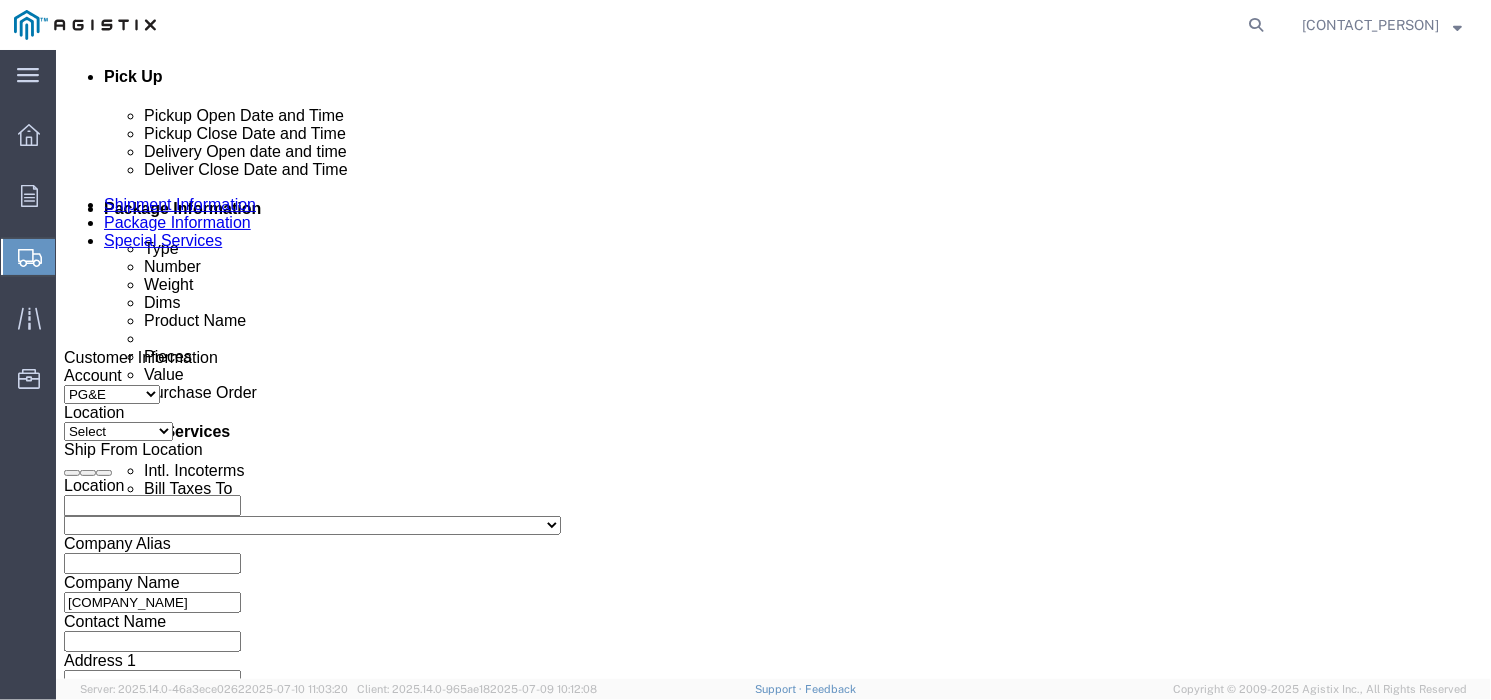 click 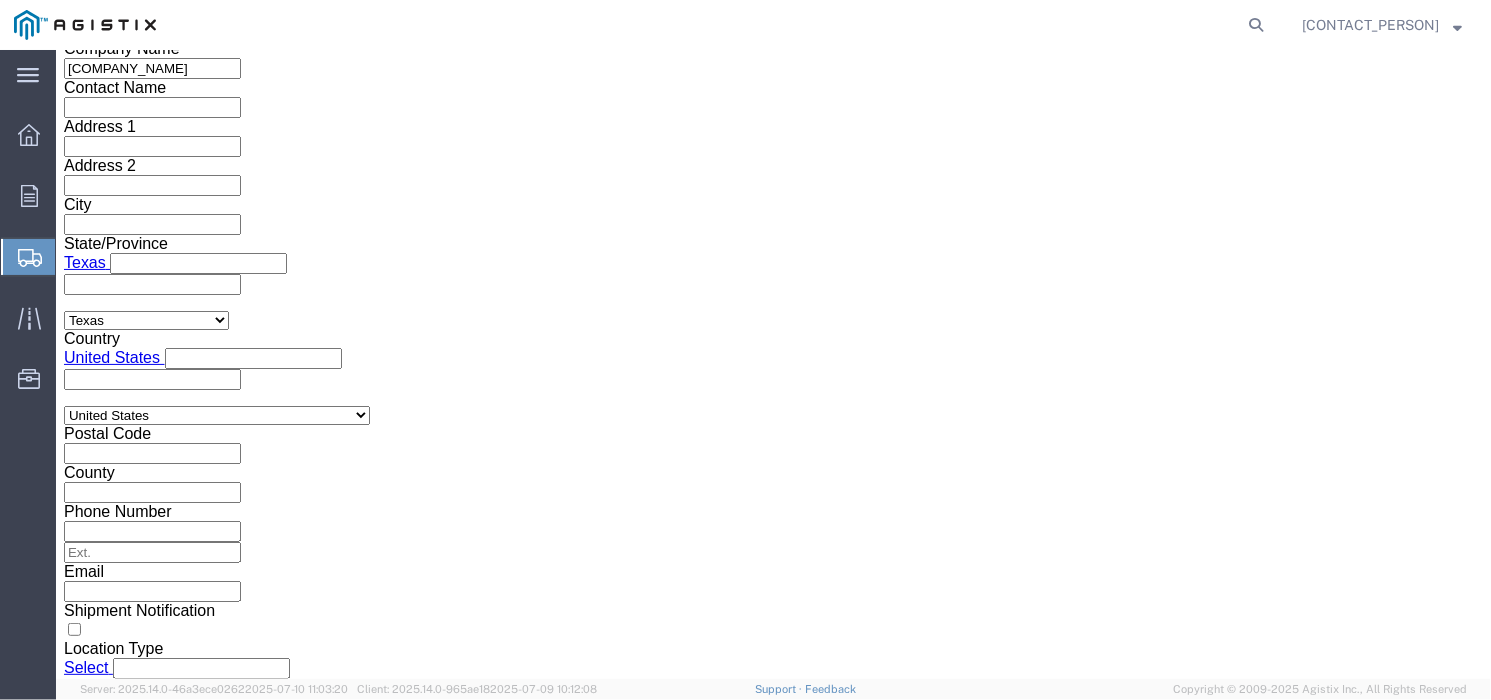 click on "Apply" 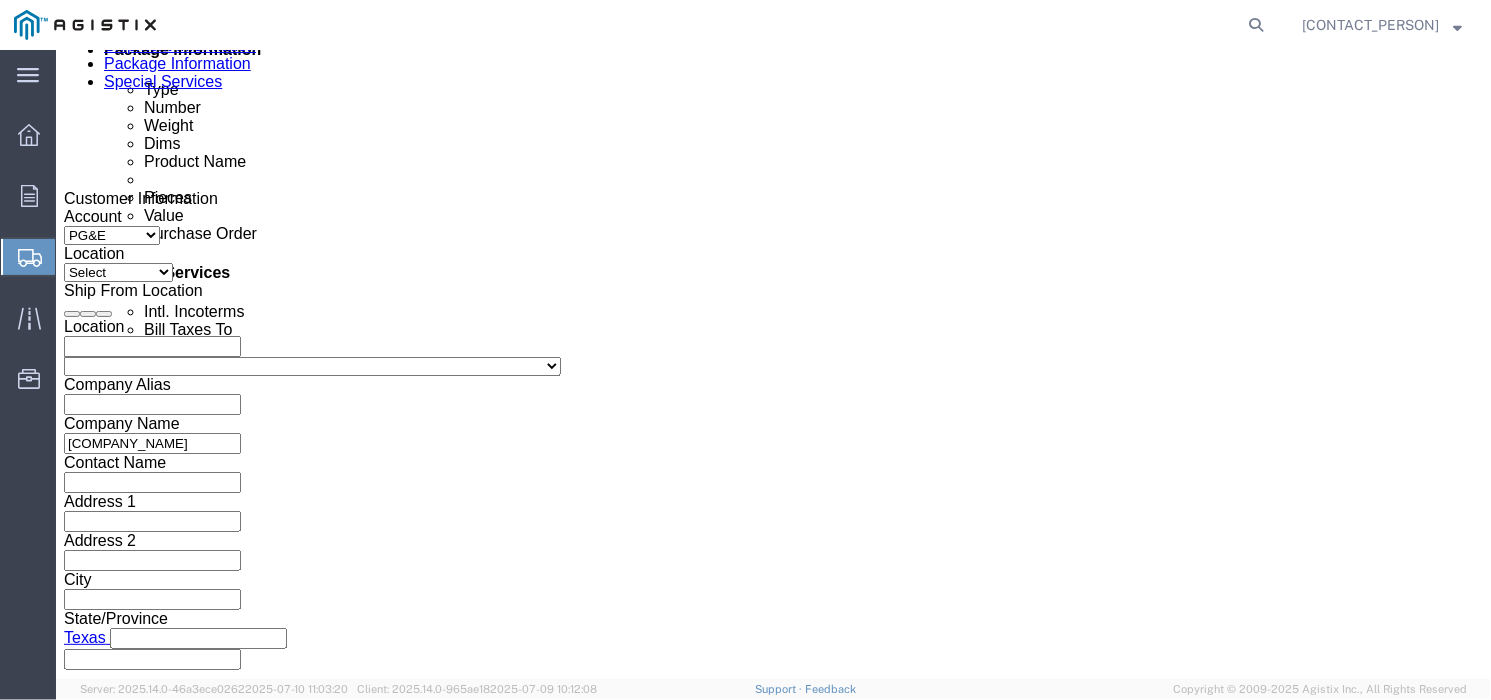 scroll, scrollTop: 909, scrollLeft: 0, axis: vertical 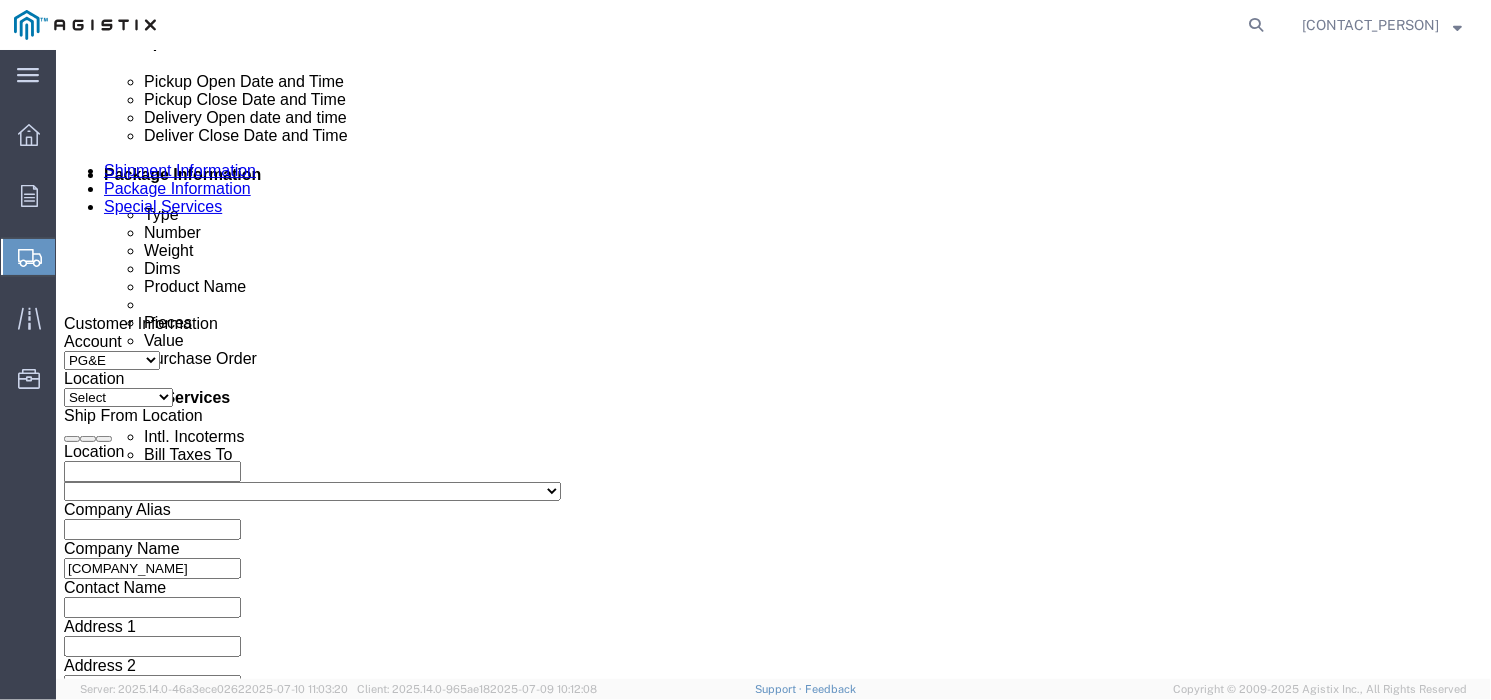 click 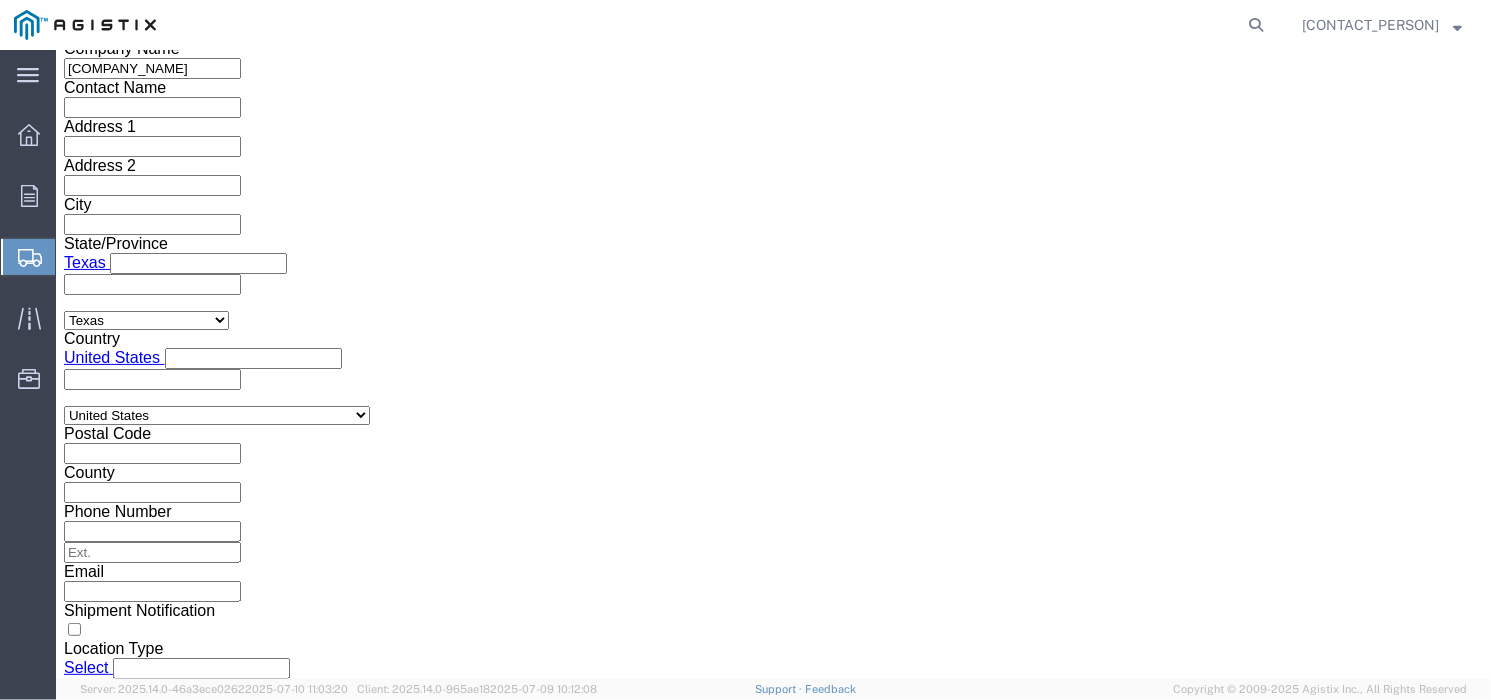 click on "Apply" 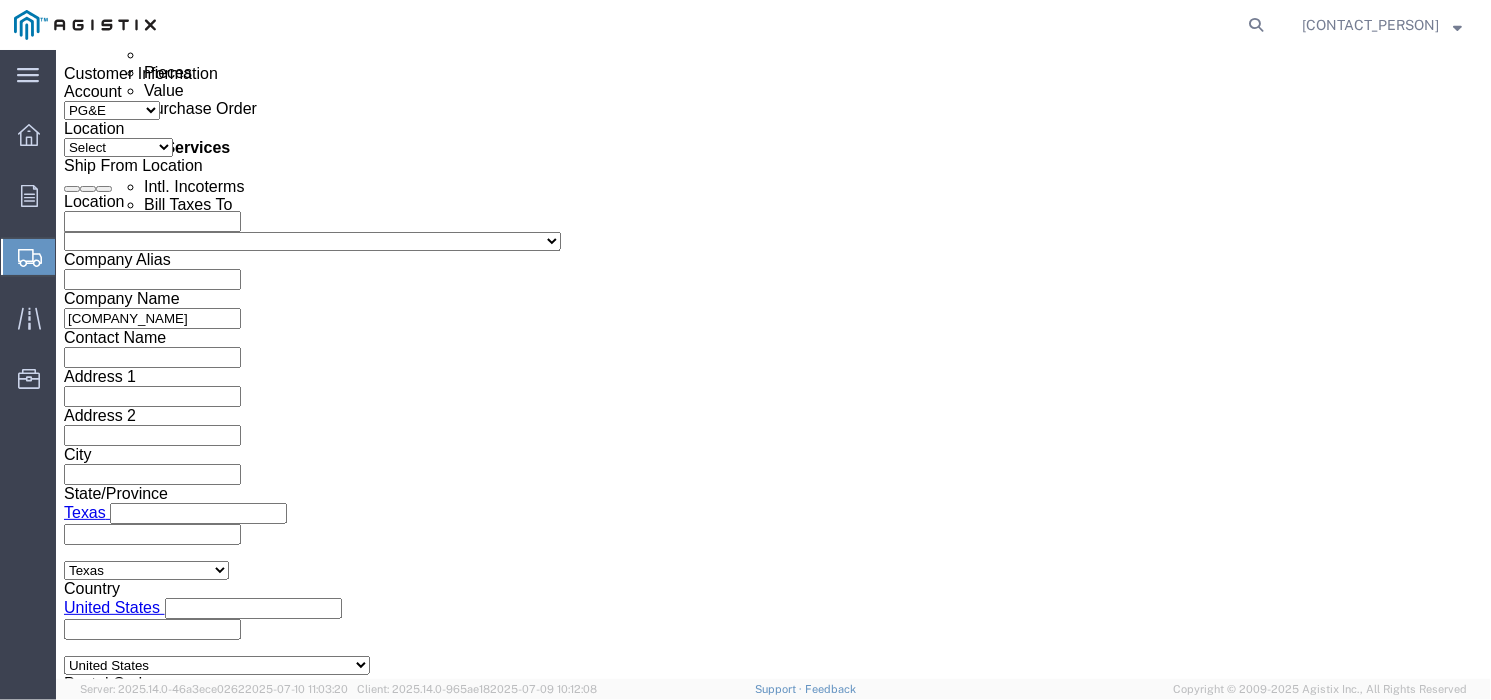 scroll, scrollTop: 1034, scrollLeft: 0, axis: vertical 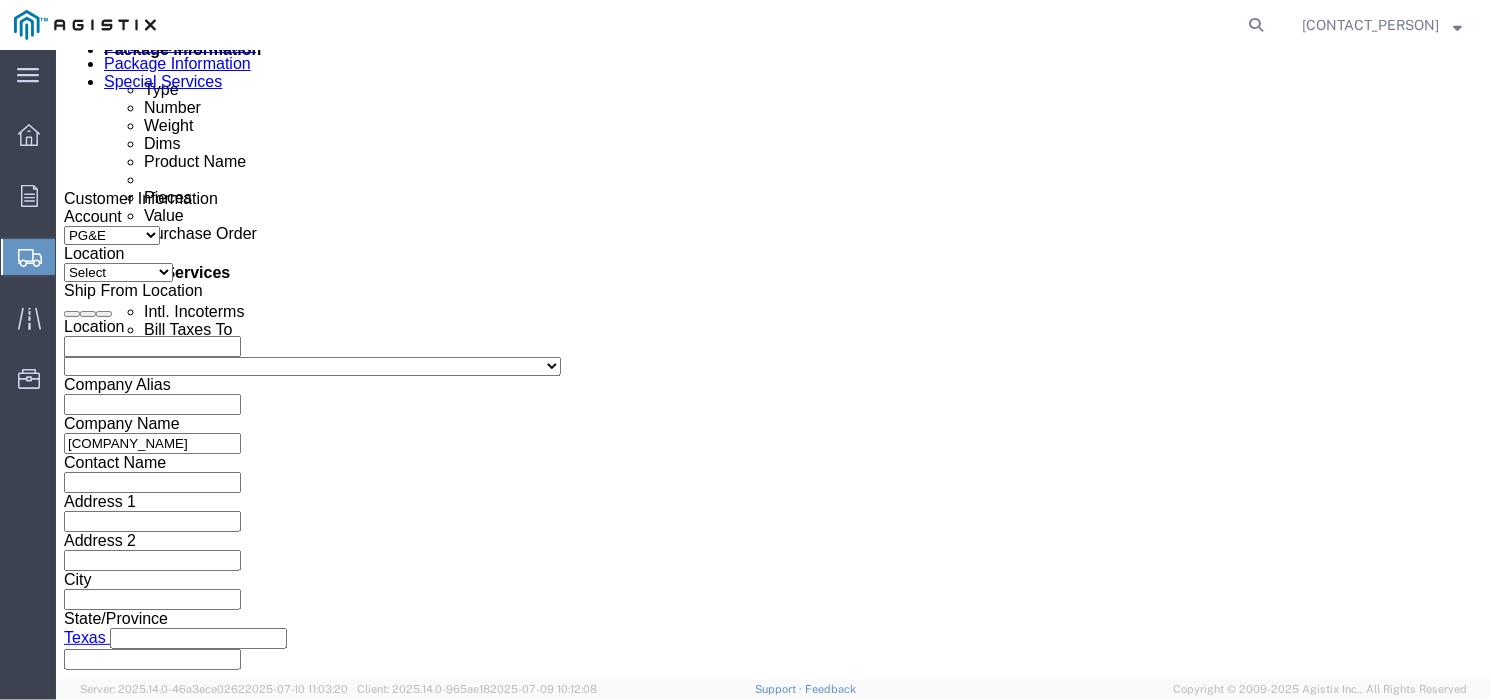 click on "Jul 15 2025 5:00 PM" 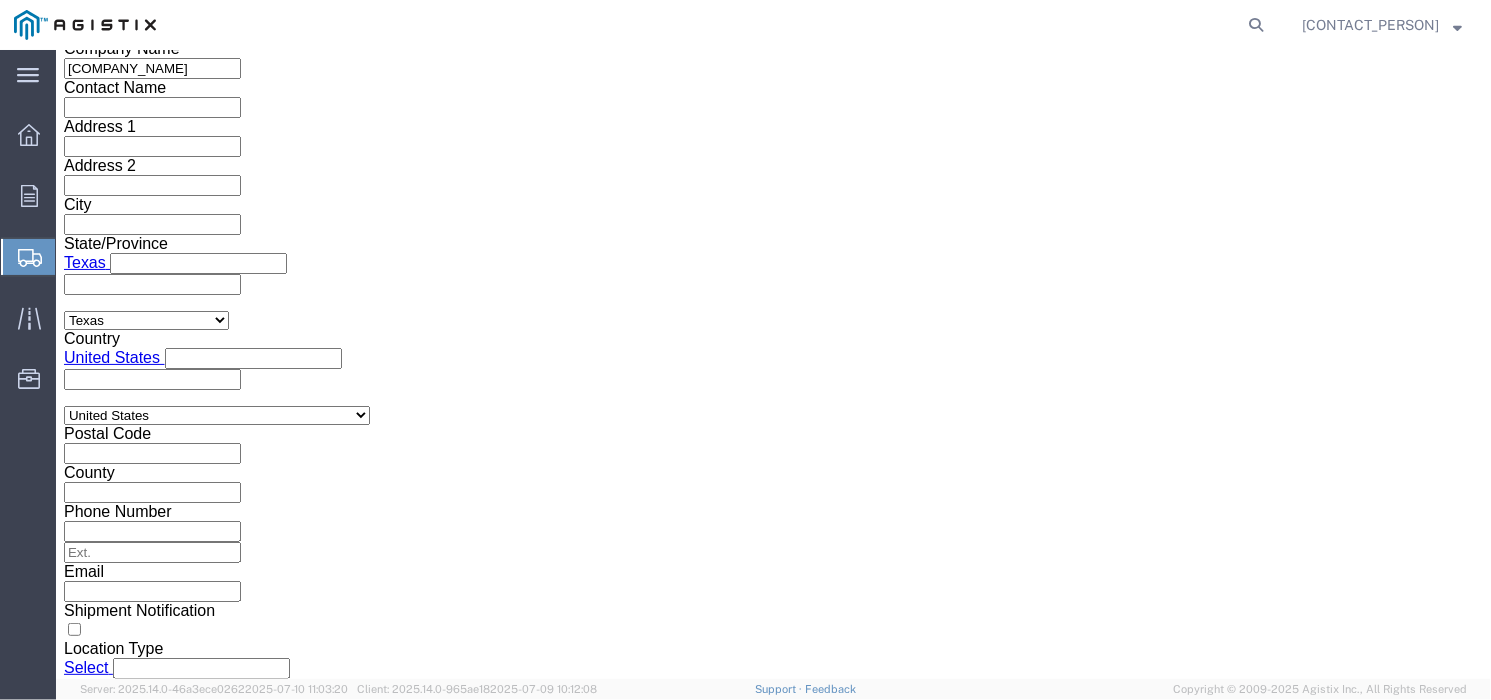 click on "Apply" 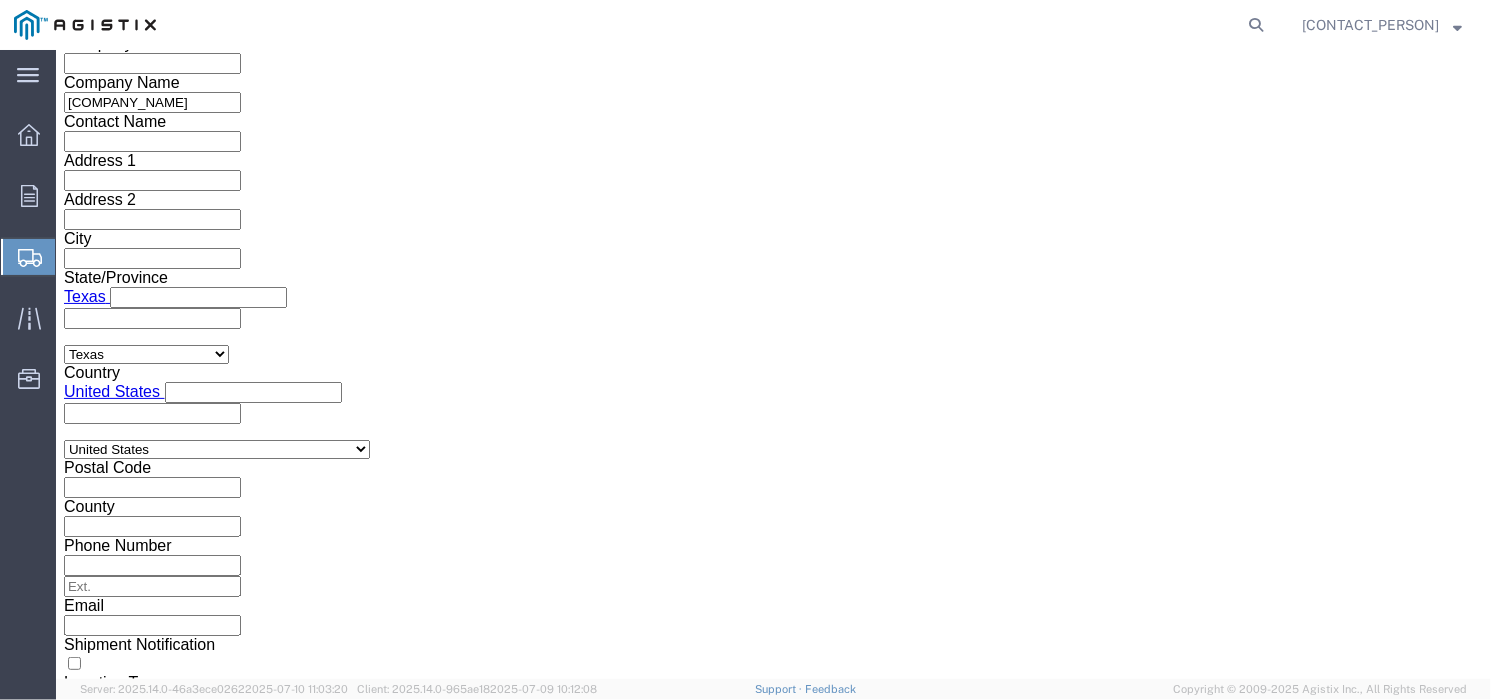 scroll, scrollTop: 1409, scrollLeft: 0, axis: vertical 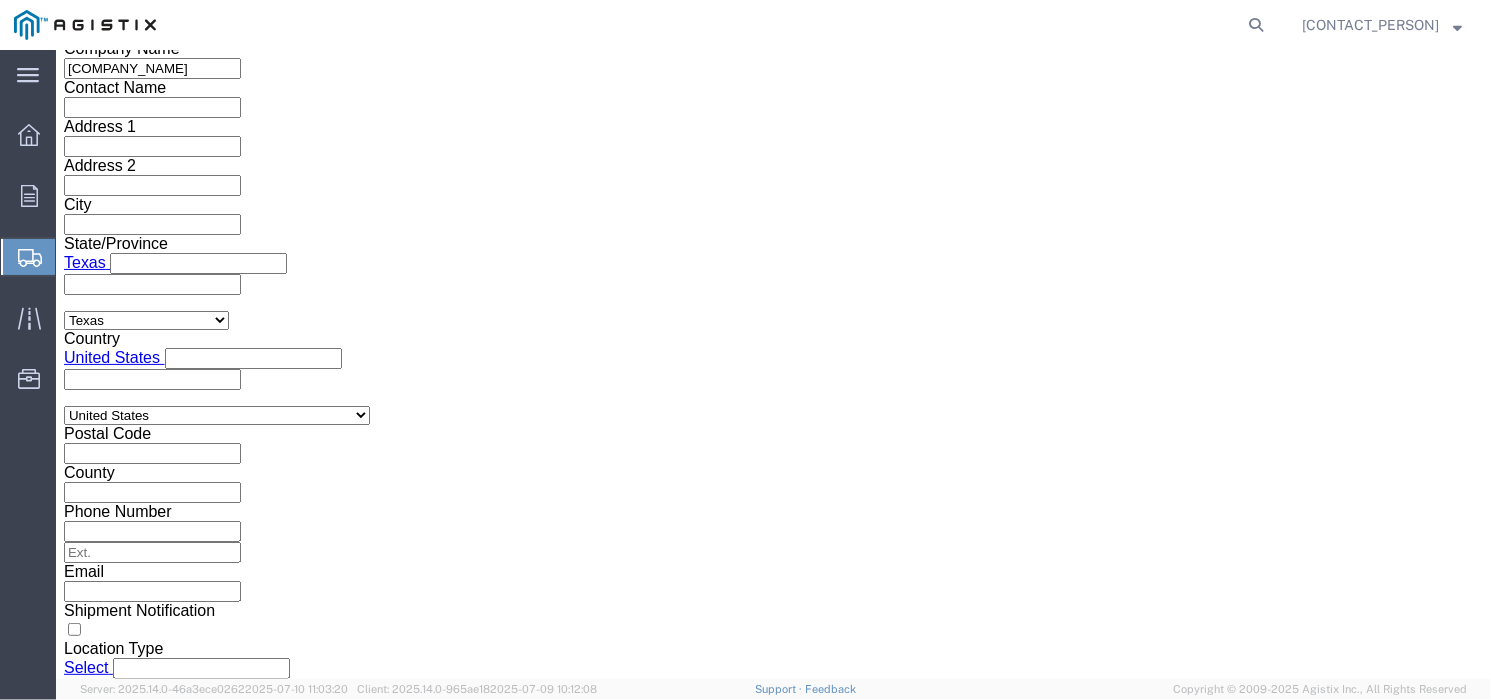 click on "Select Air Less than Truckload Multi-Leg Ocean Freight Rail Small Parcel Truckload" 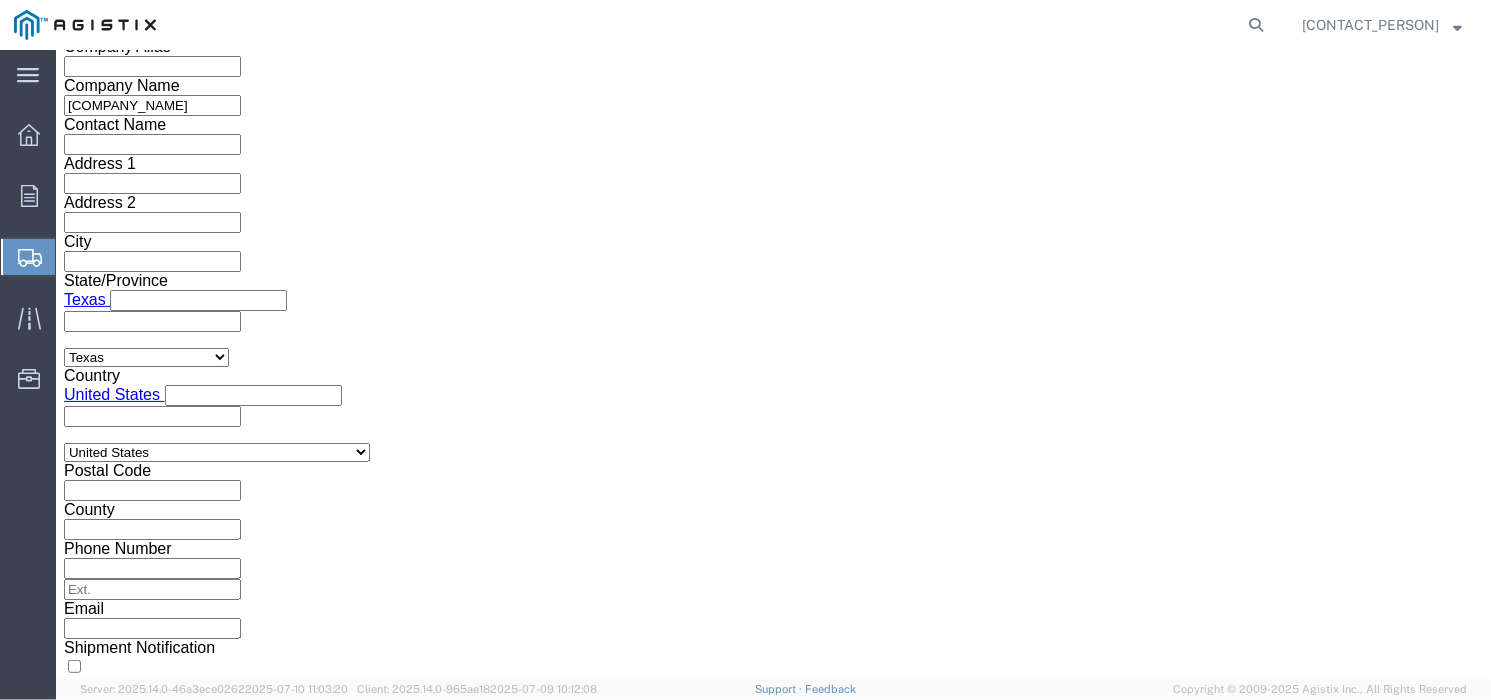 scroll, scrollTop: 1335, scrollLeft: 0, axis: vertical 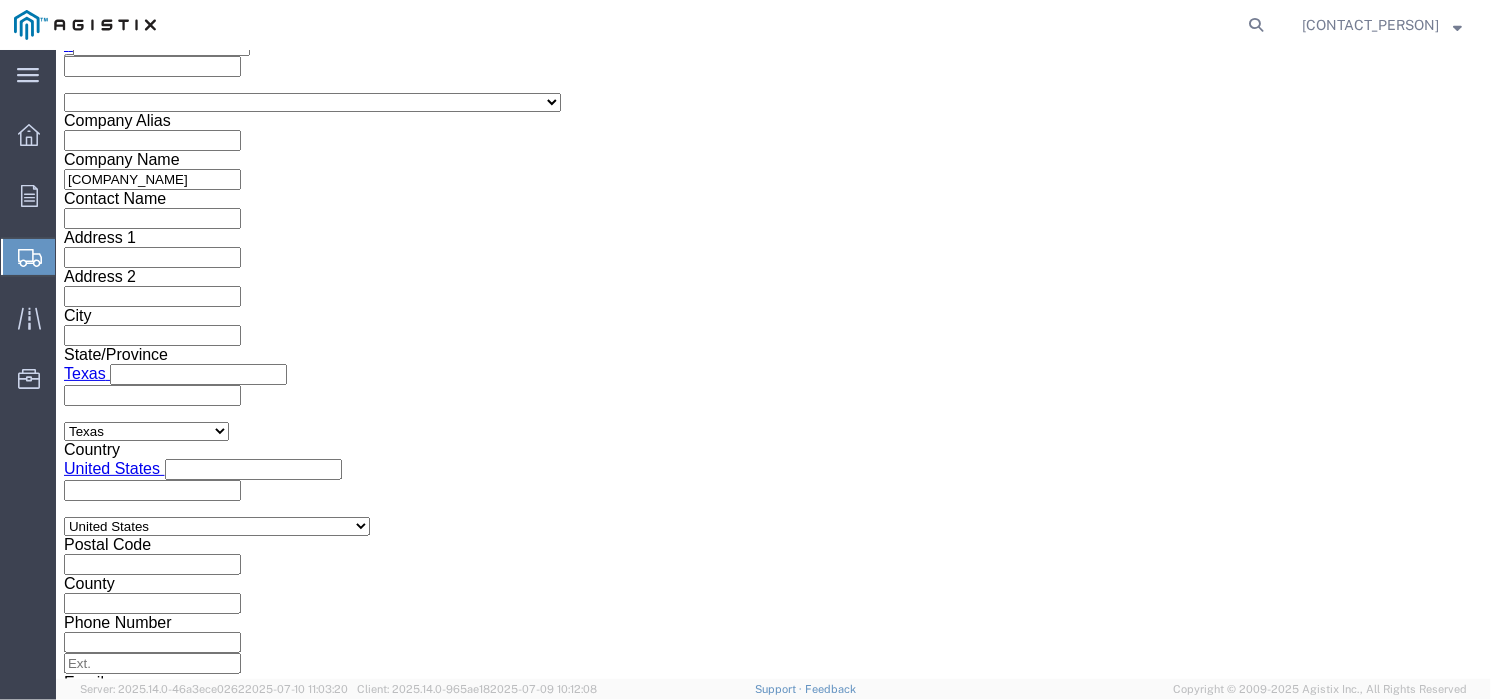 click on "Continue" 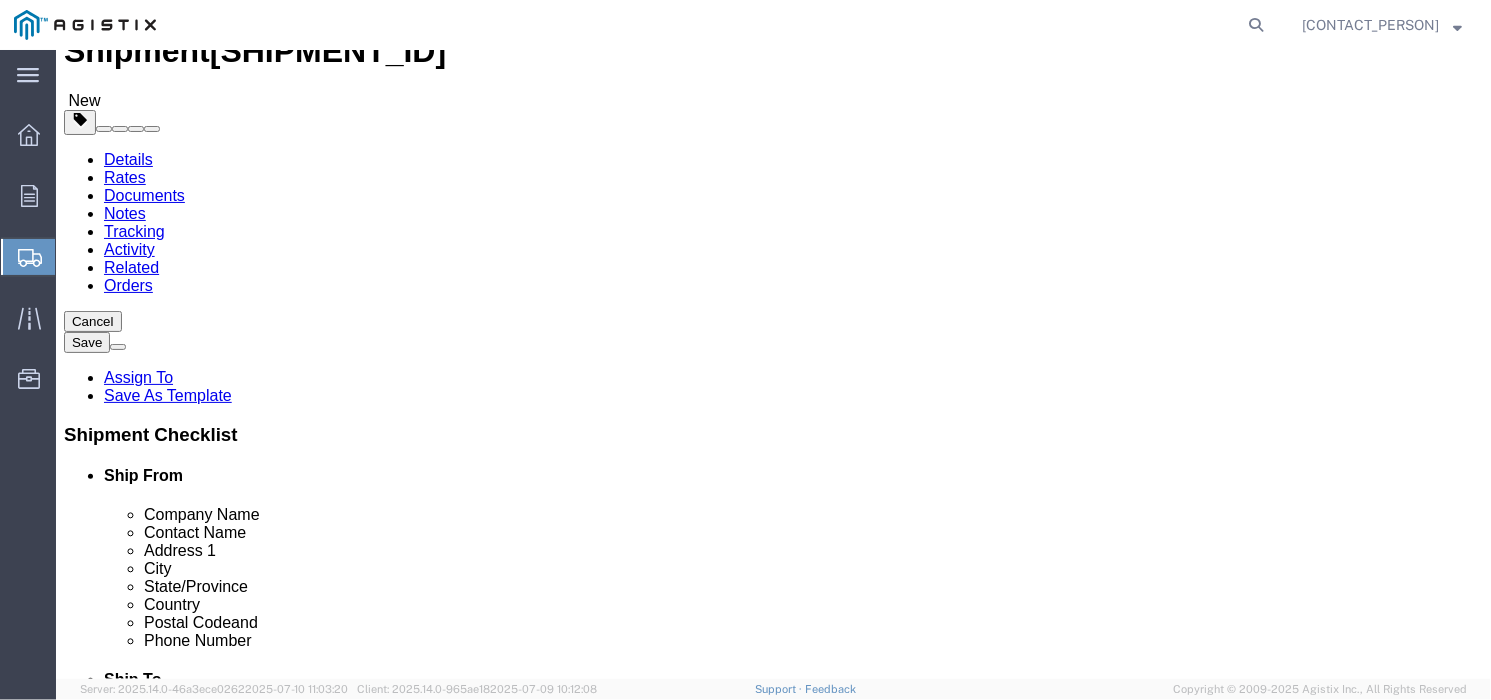scroll, scrollTop: 106, scrollLeft: 0, axis: vertical 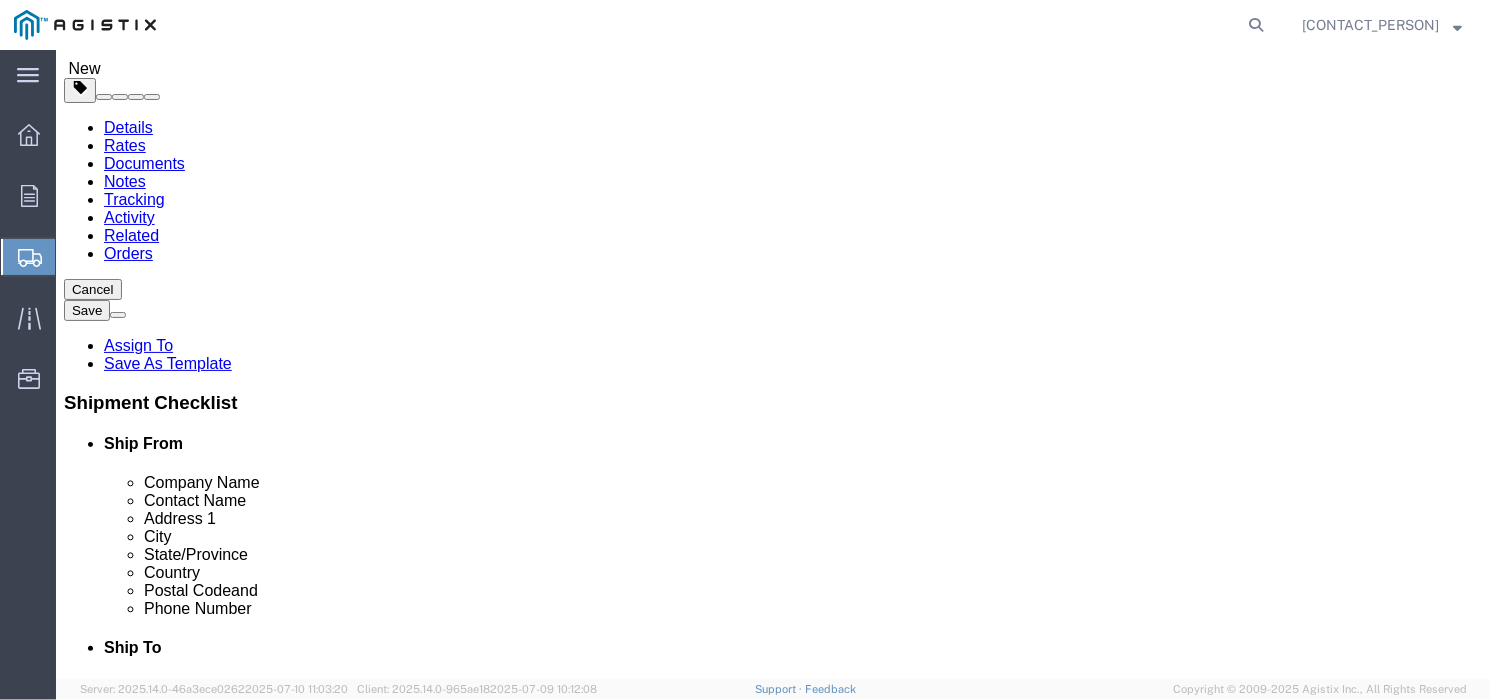 click on "Select Bulk Bundle(s) Cardboard Box(es) Carton(s) Crate(s) Drum(s) (Fiberboard) Drum(s) (Metal) Drum(s) (Plastic) Envelope Naked Cargo (UnPackaged) Pallet(s) Oversized (Not Stackable) Pallet(s) Oversized (Stackable) Pallet(s) Standard (Not Stackable) Pallet(s) Standard (Stackable) Roll(s) Your Packaging" 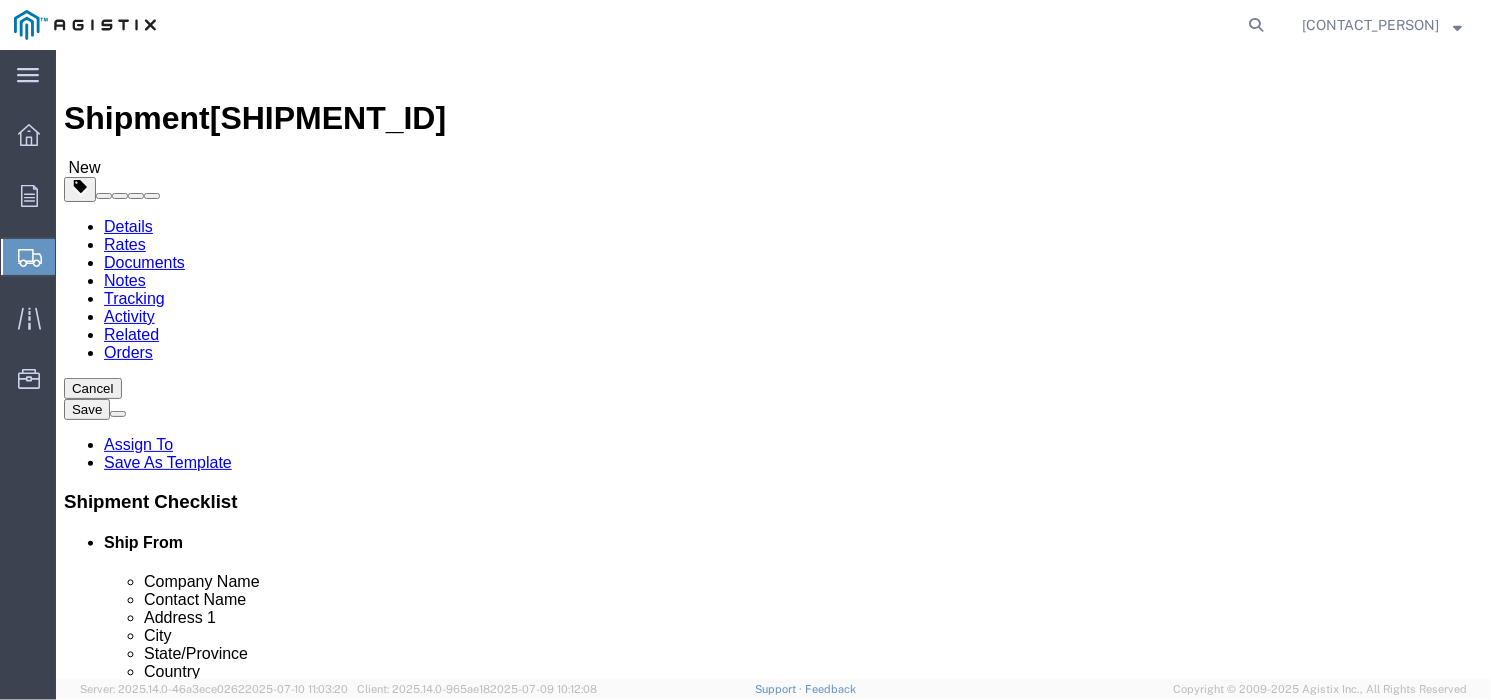 scroll, scrollTop: 0, scrollLeft: 0, axis: both 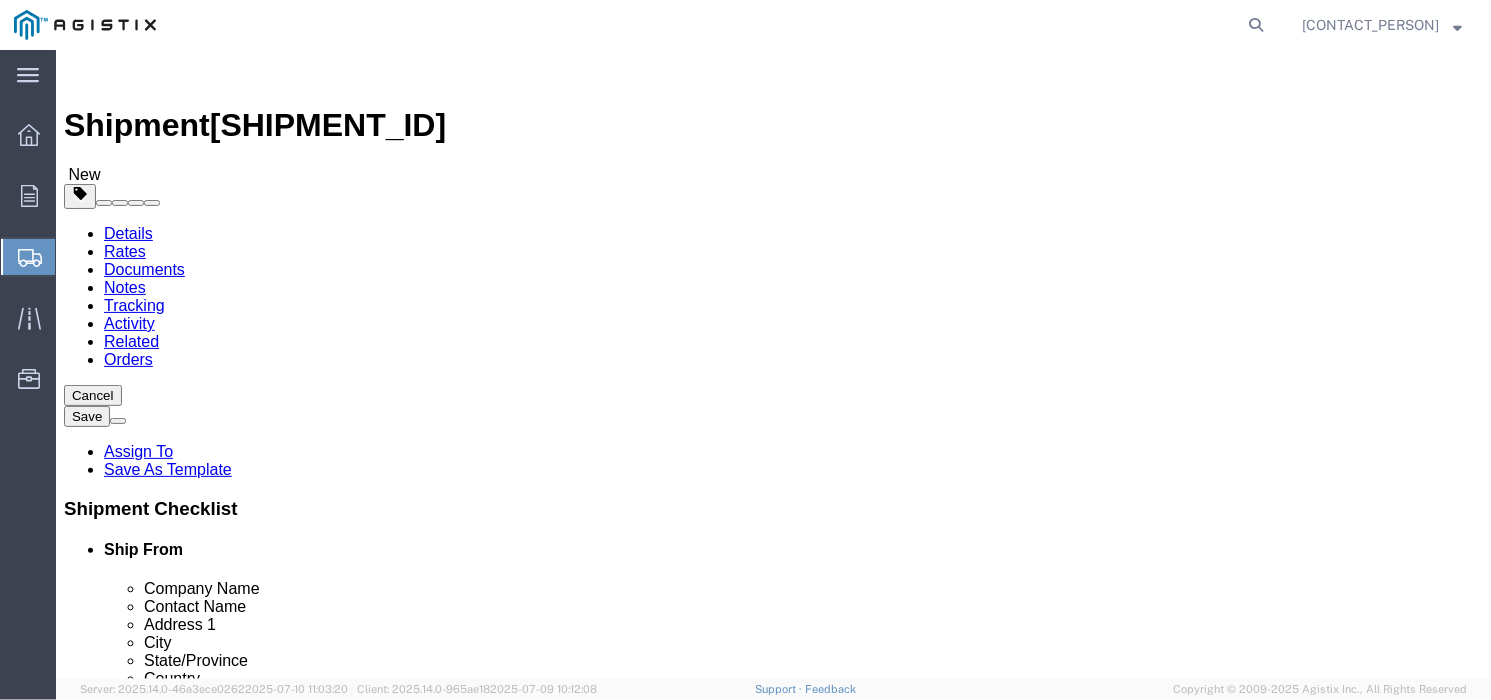 click on "Continue" 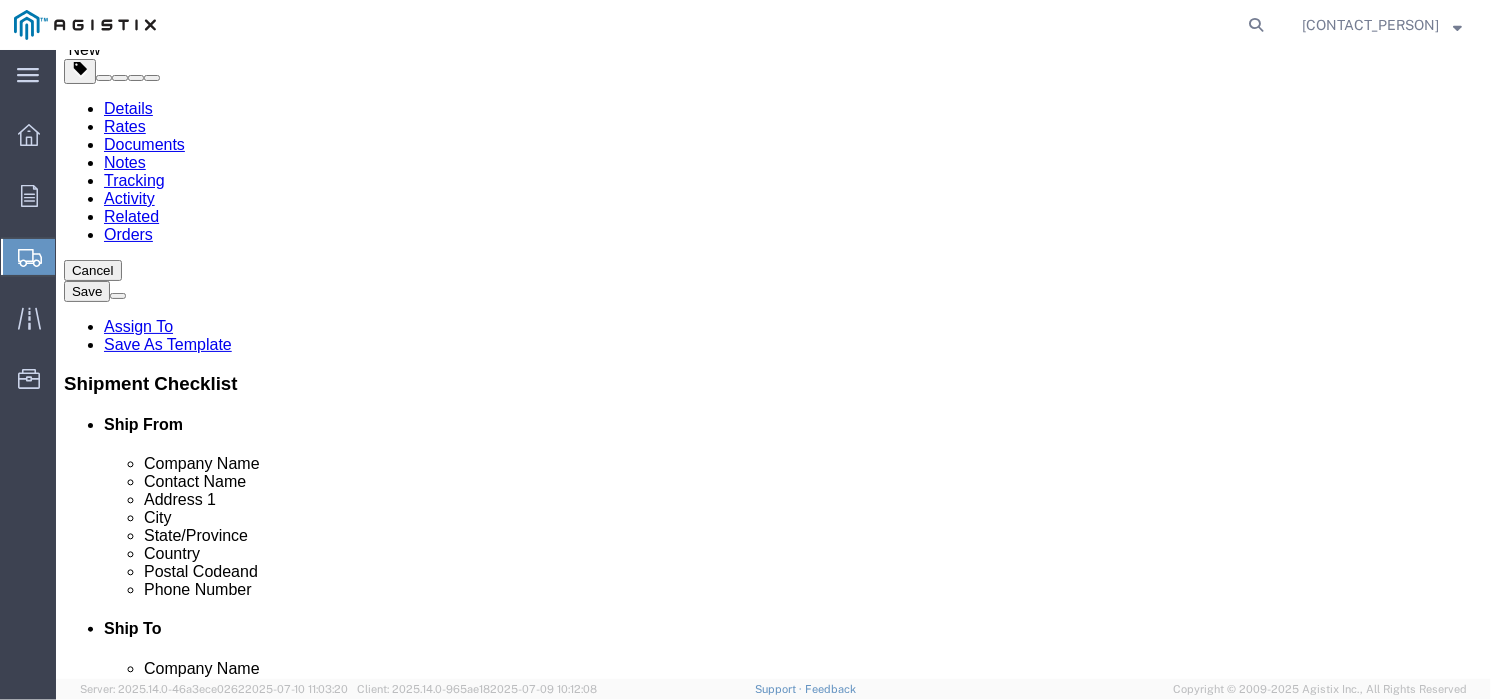 click 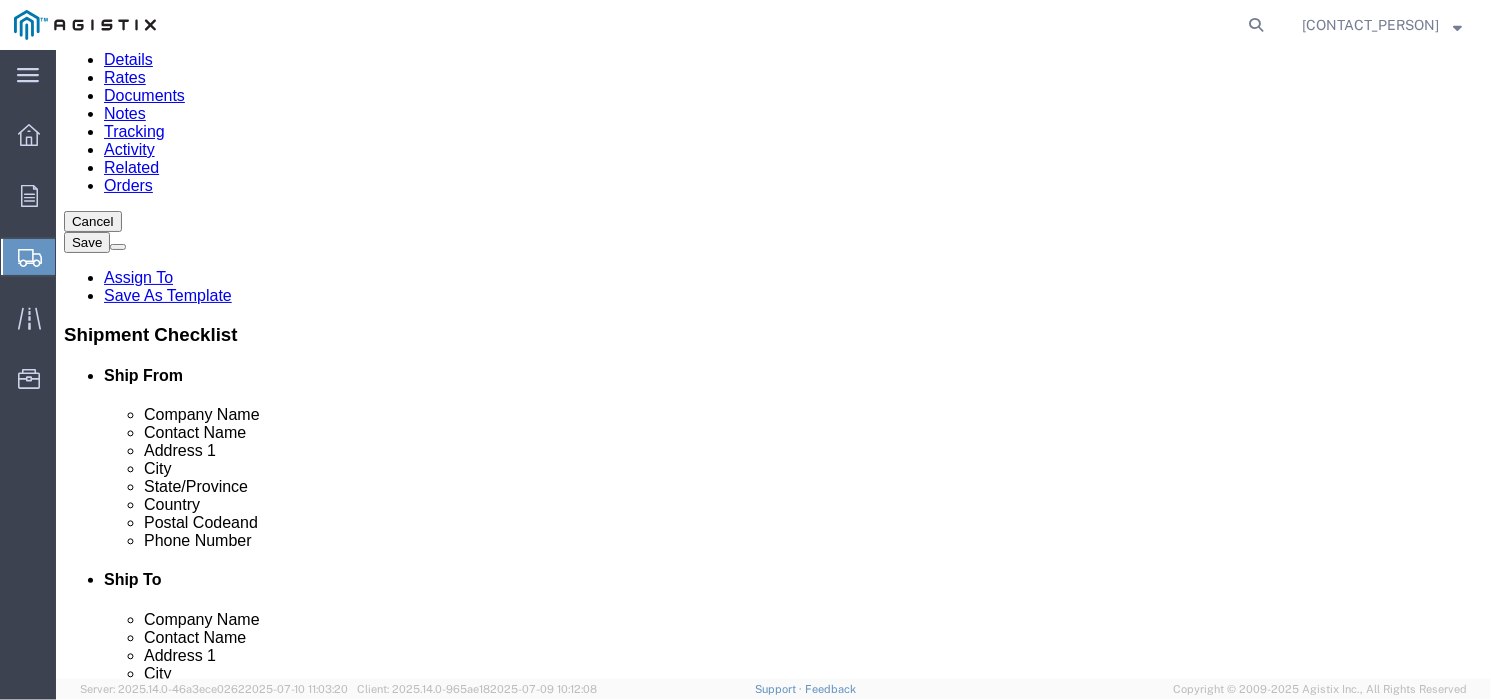 scroll, scrollTop: 192, scrollLeft: 0, axis: vertical 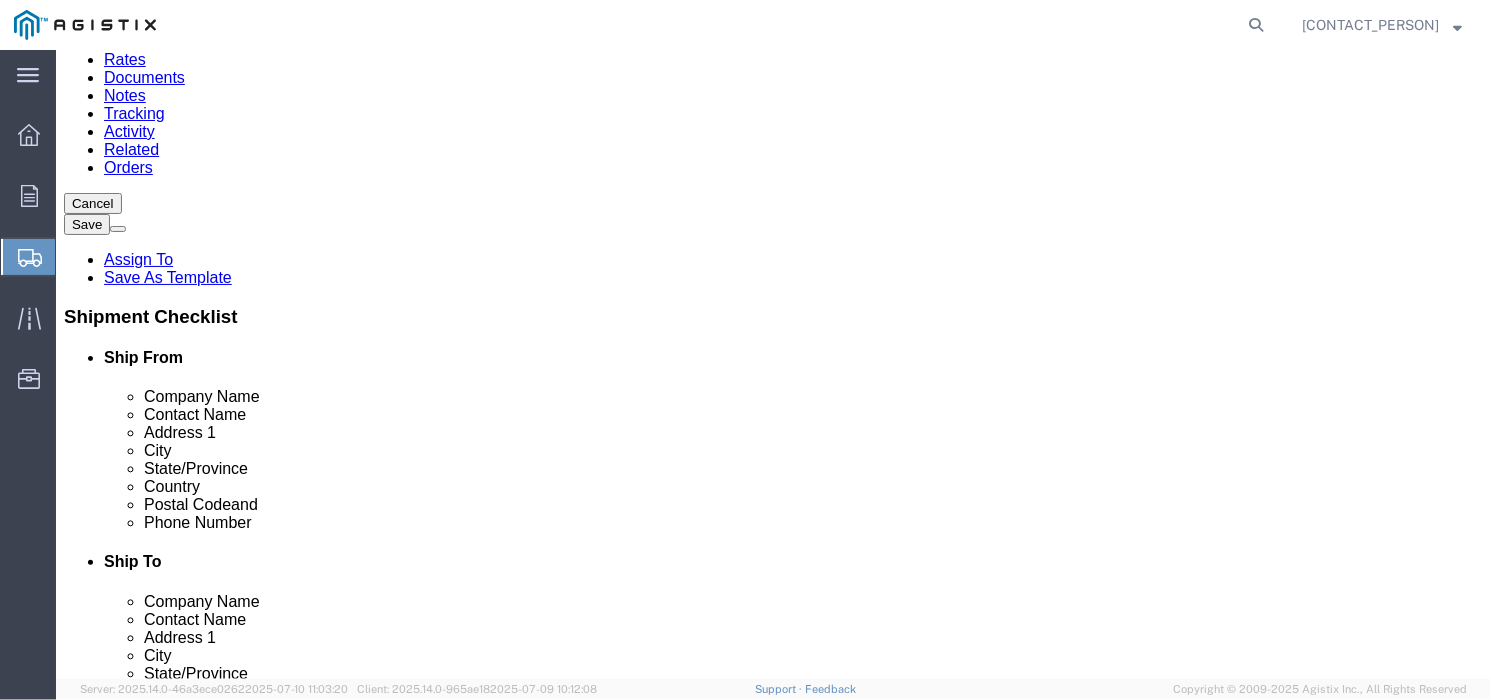 click on "Rate Shipment" 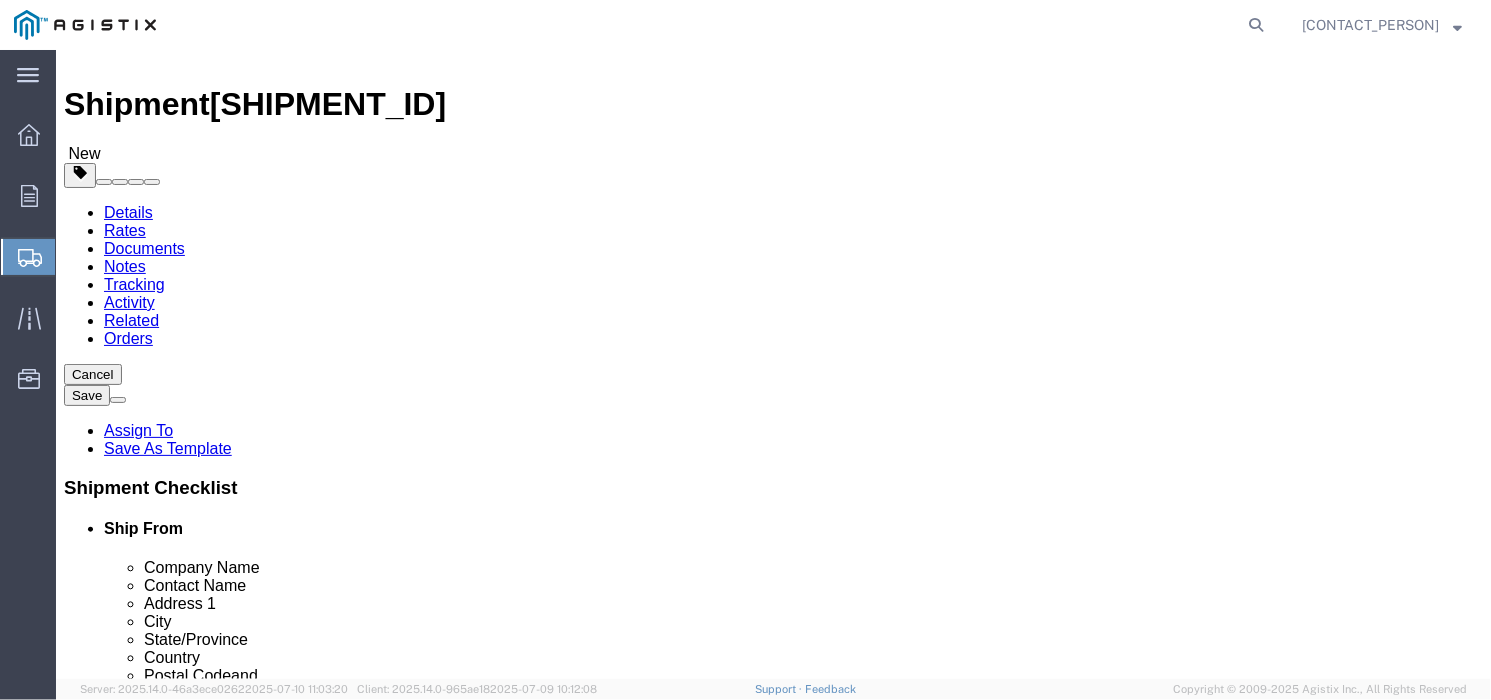 scroll, scrollTop: 0, scrollLeft: 0, axis: both 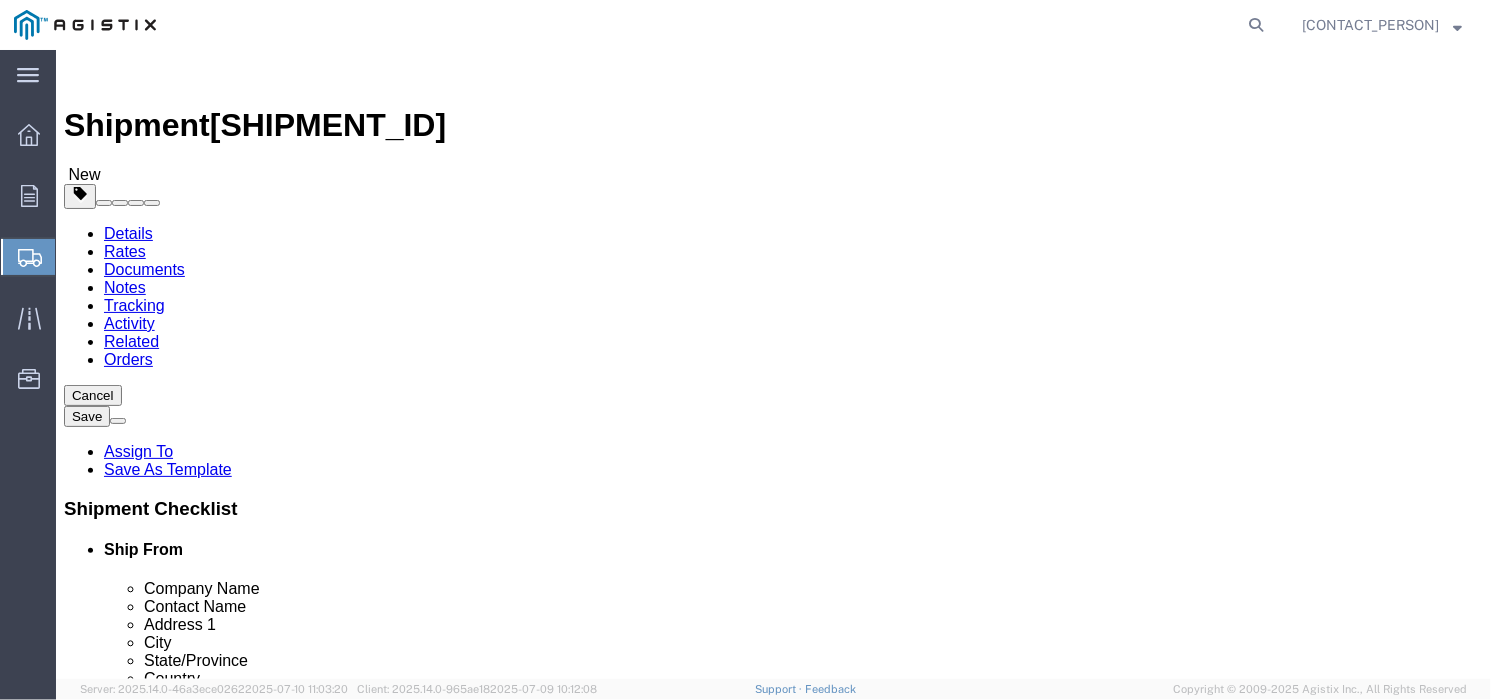 click on "Shipment Information" 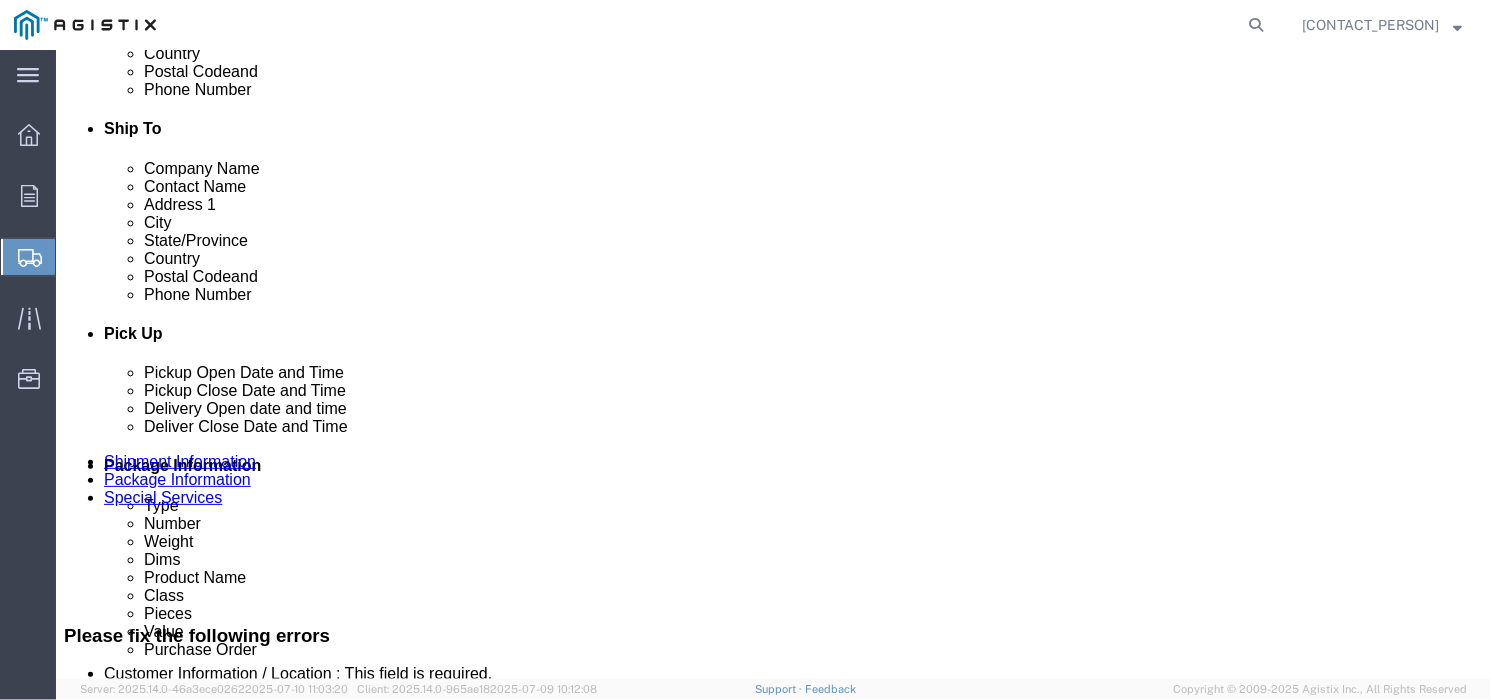 scroll, scrollTop: 500, scrollLeft: 0, axis: vertical 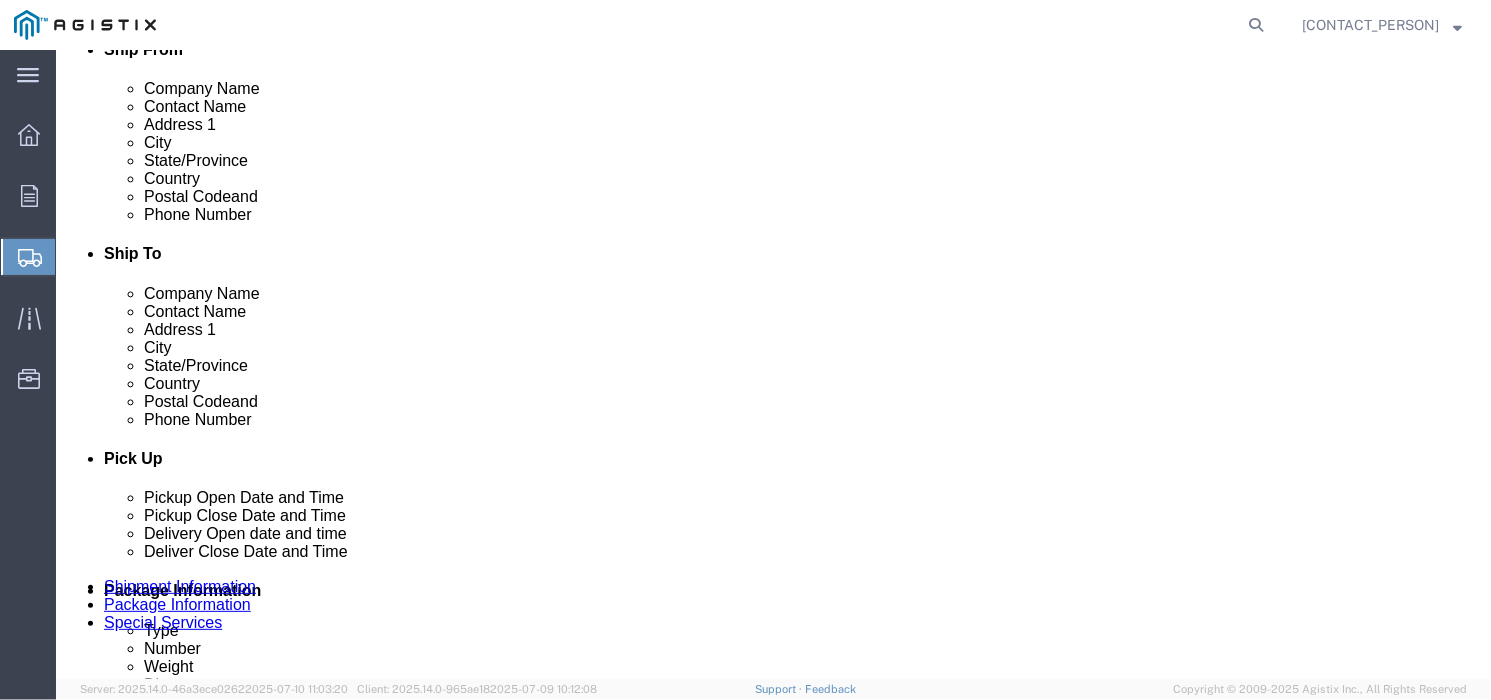 click on "Ship To Location /
Phone Number
: This field is required." 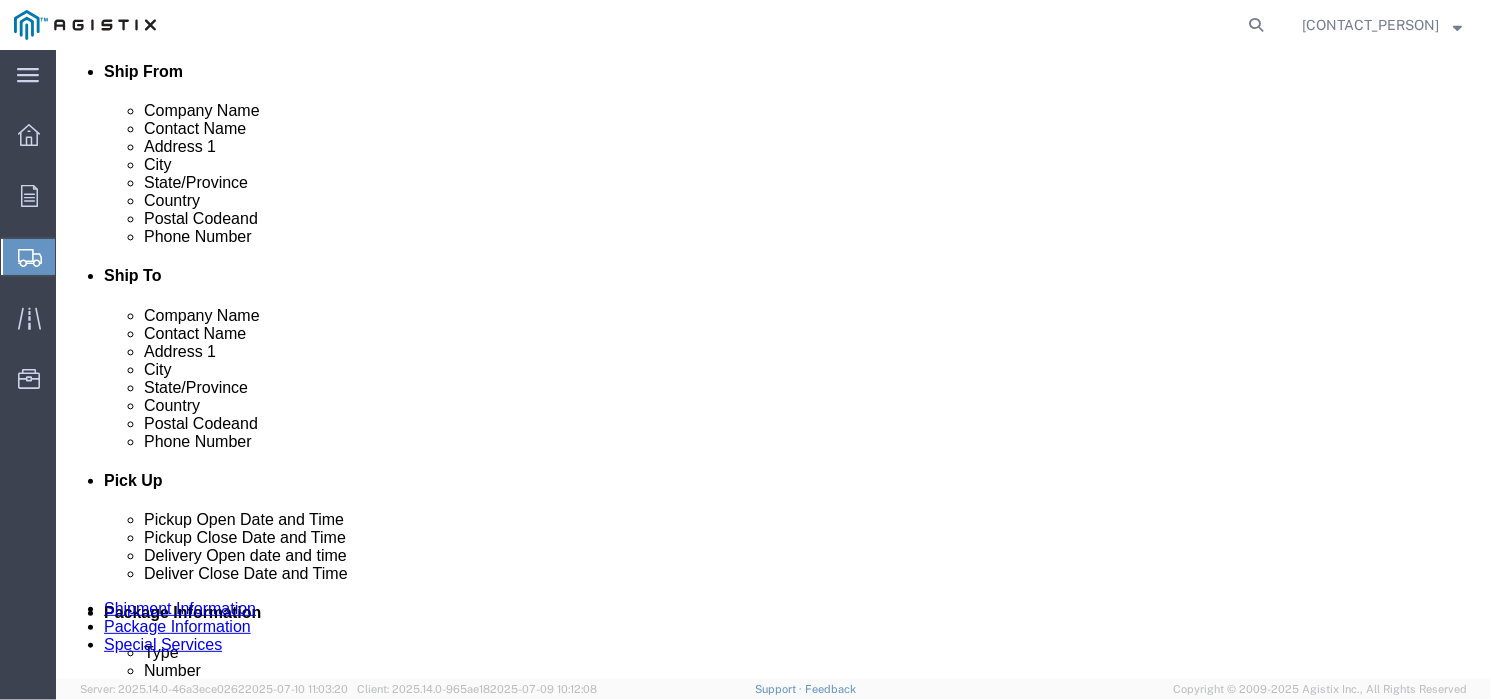 type on "5555555555" 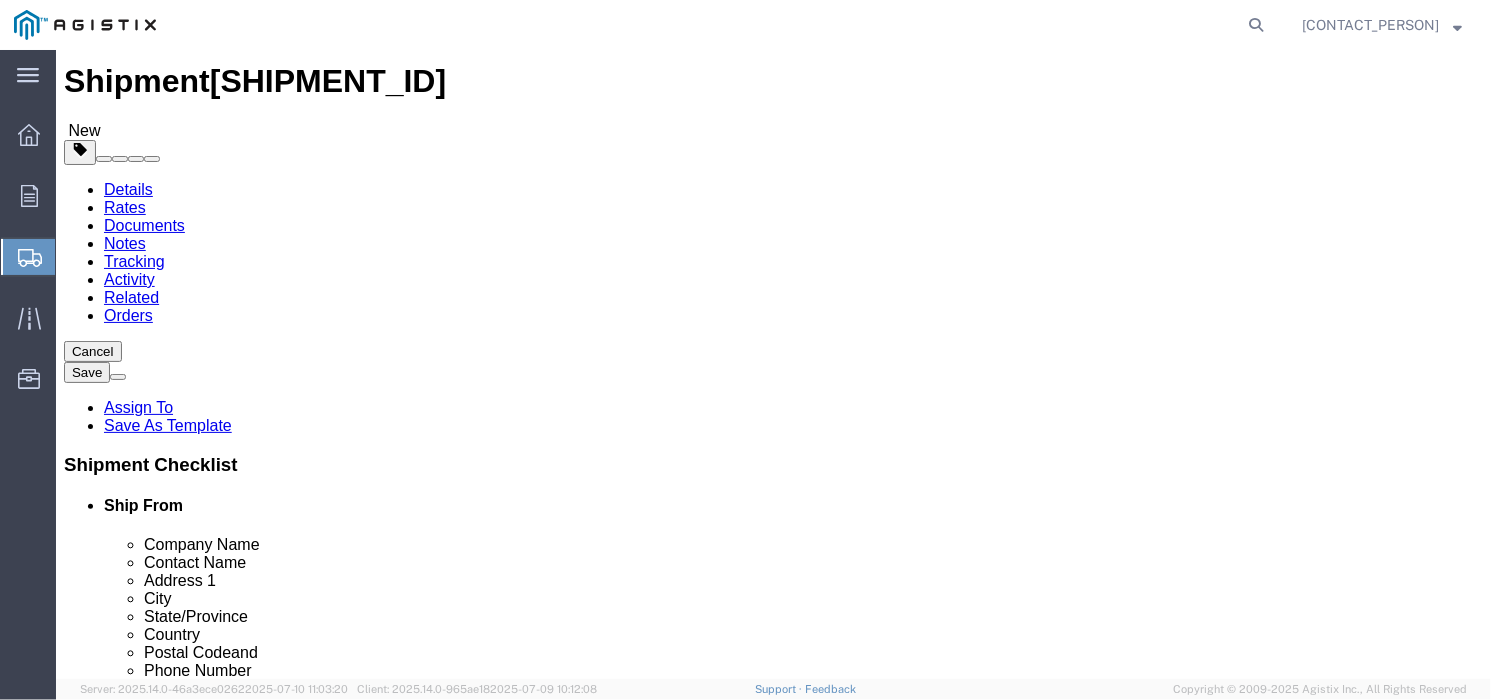 scroll, scrollTop: 0, scrollLeft: 0, axis: both 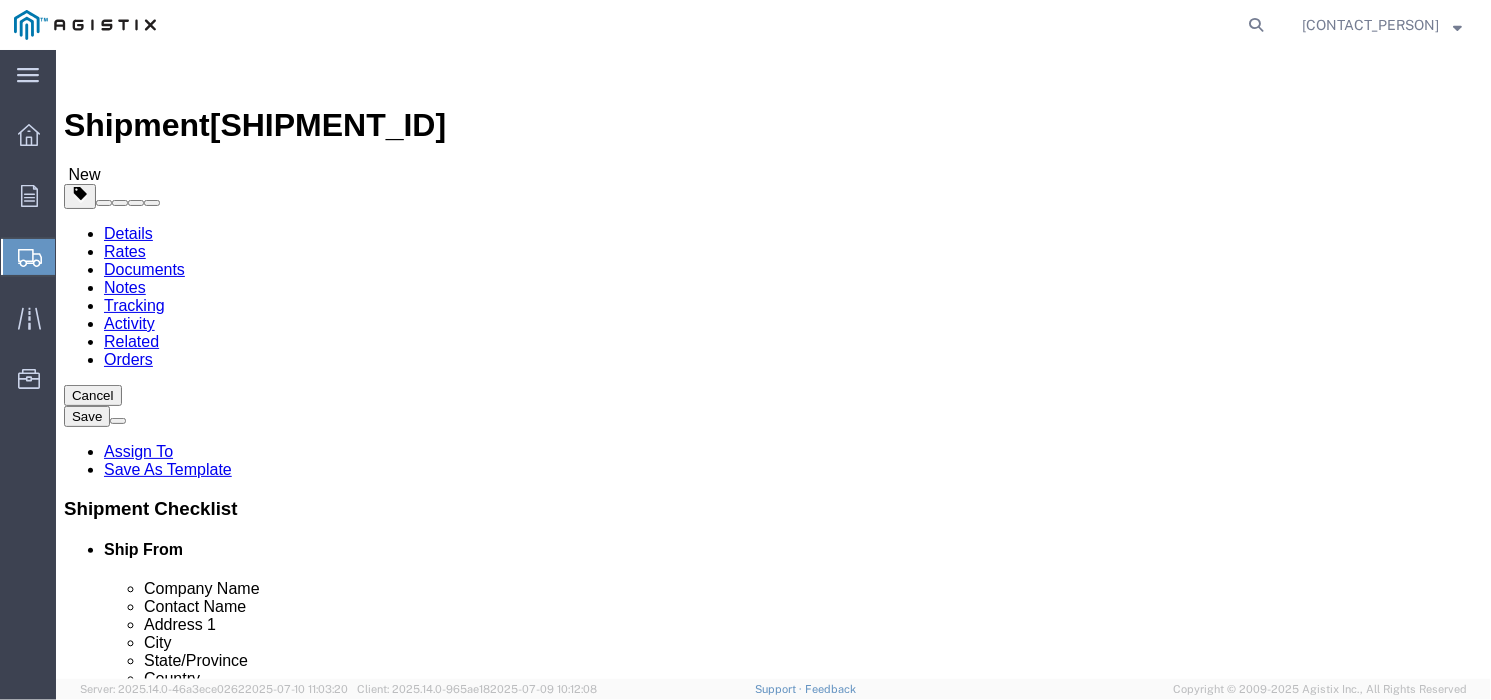 click on "Select All Others Fremont DC Fresno DC Wheatland DC" 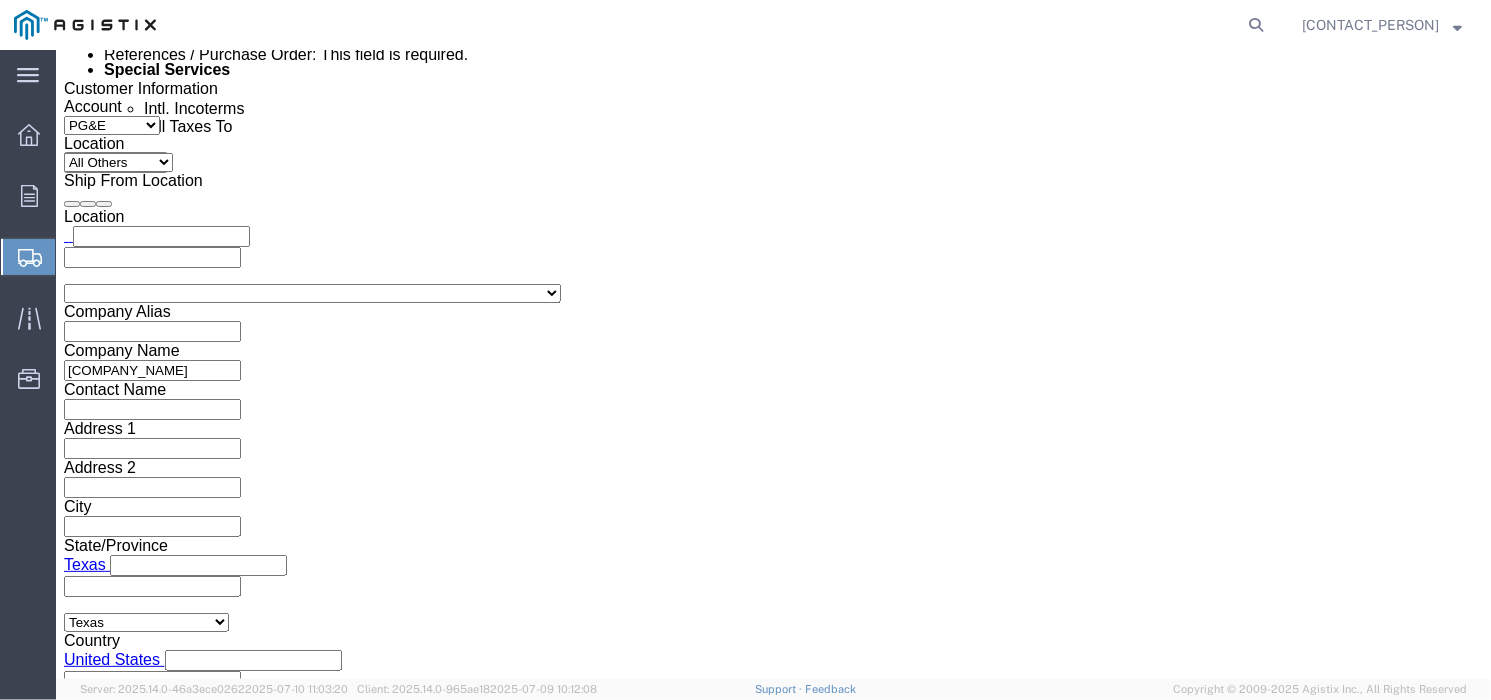 scroll, scrollTop: 1250, scrollLeft: 0, axis: vertical 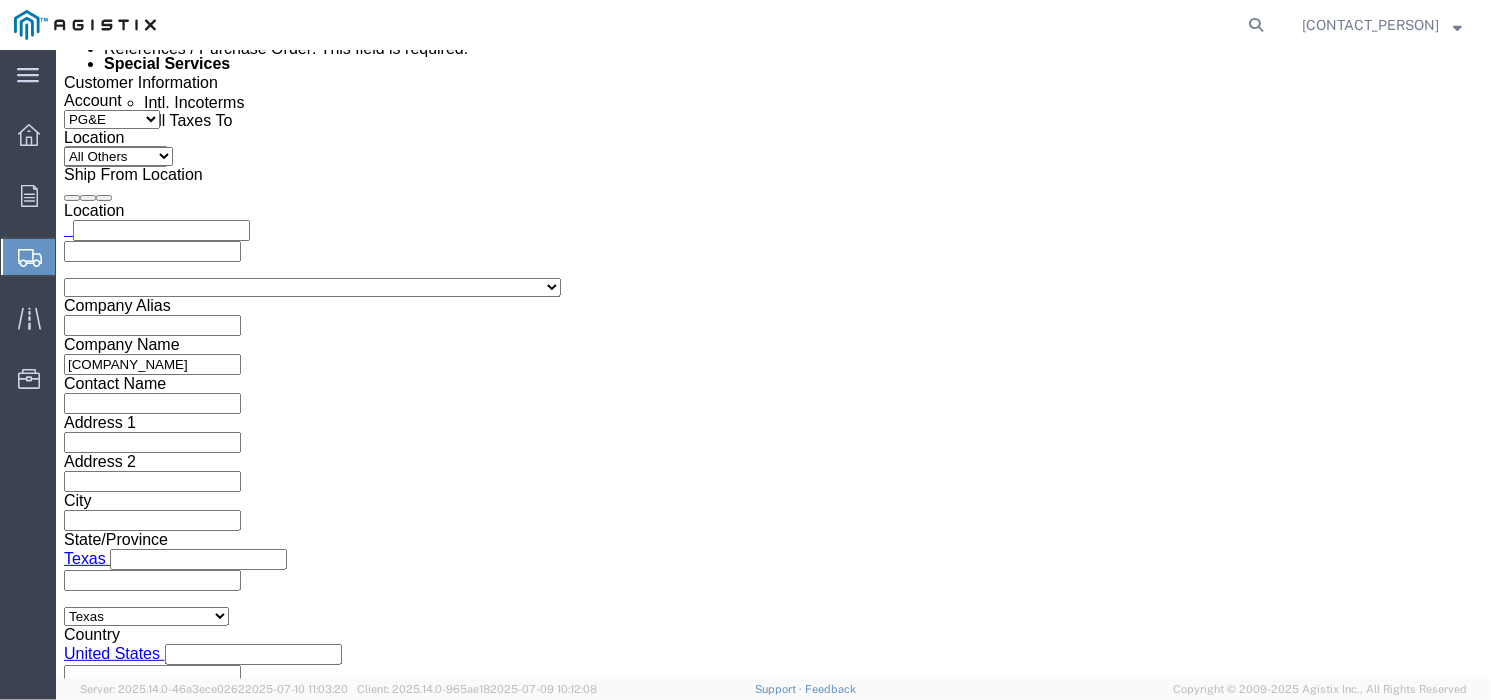 click on "References / Purchase Order: This field is required." 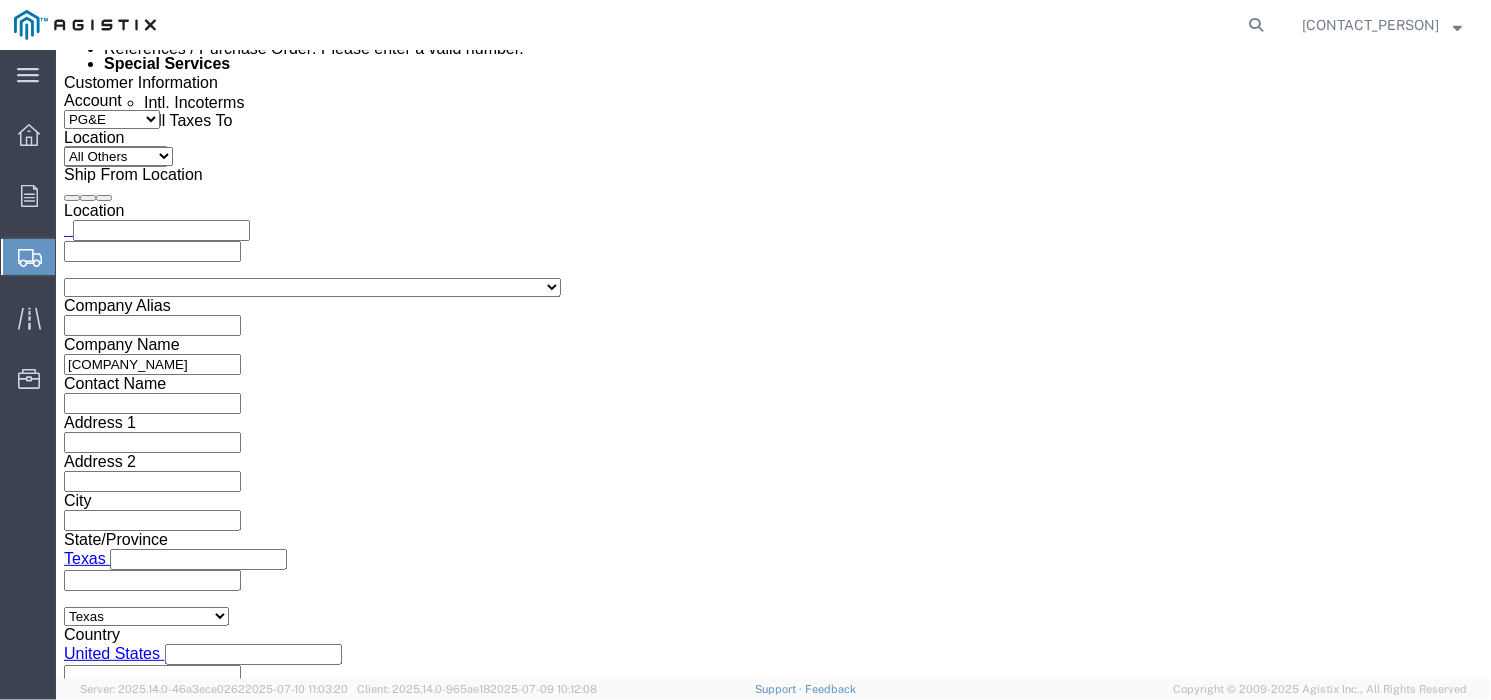 drag, startPoint x: 206, startPoint y: 389, endPoint x: 218, endPoint y: 387, distance: 12.165525 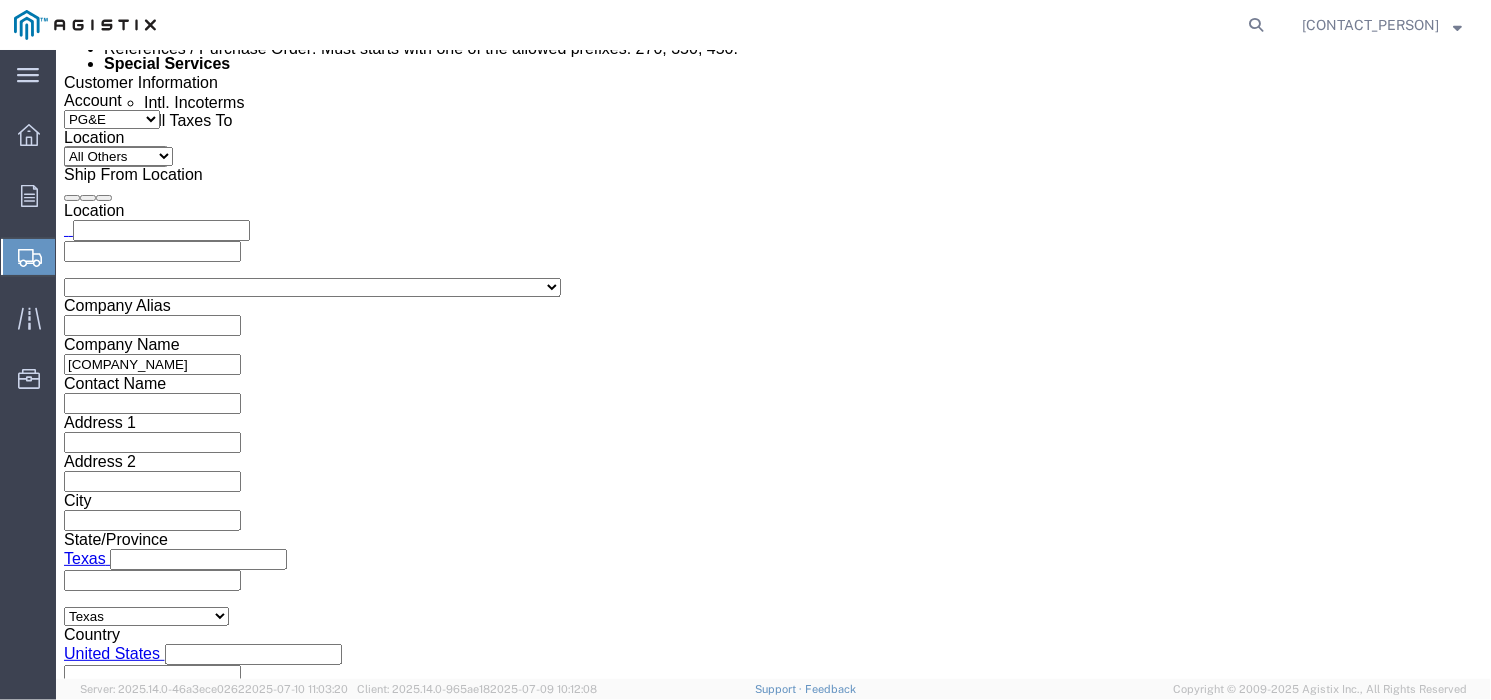 click on "Rate Shipment" 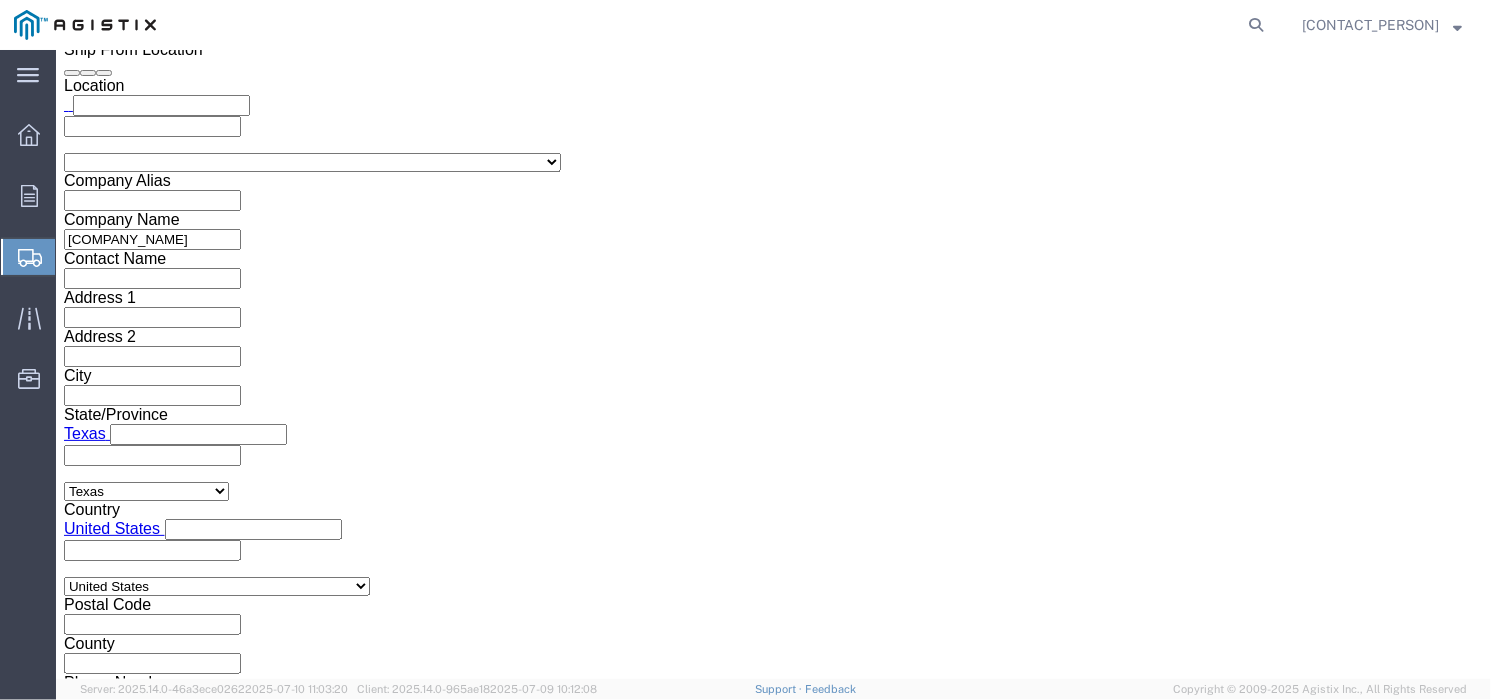 scroll, scrollTop: 1250, scrollLeft: 0, axis: vertical 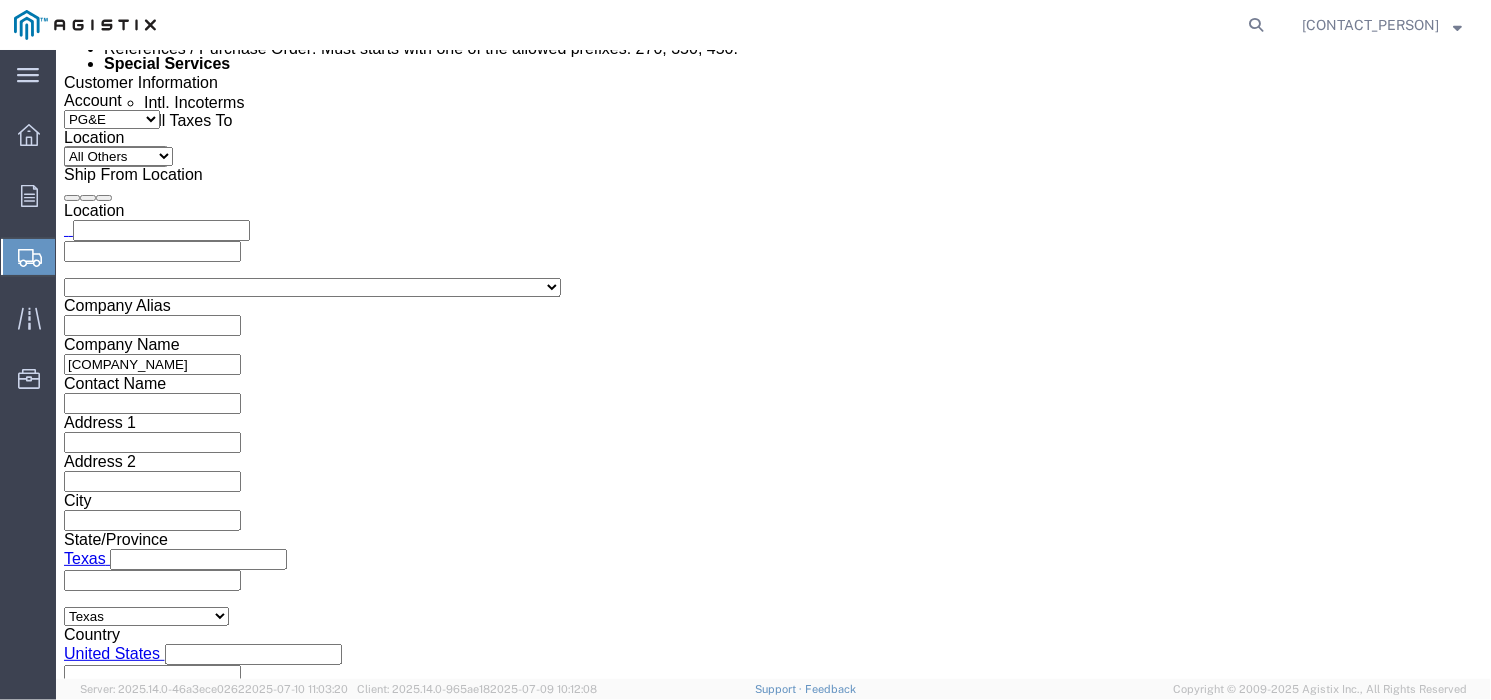 click on "[NUMBER]" 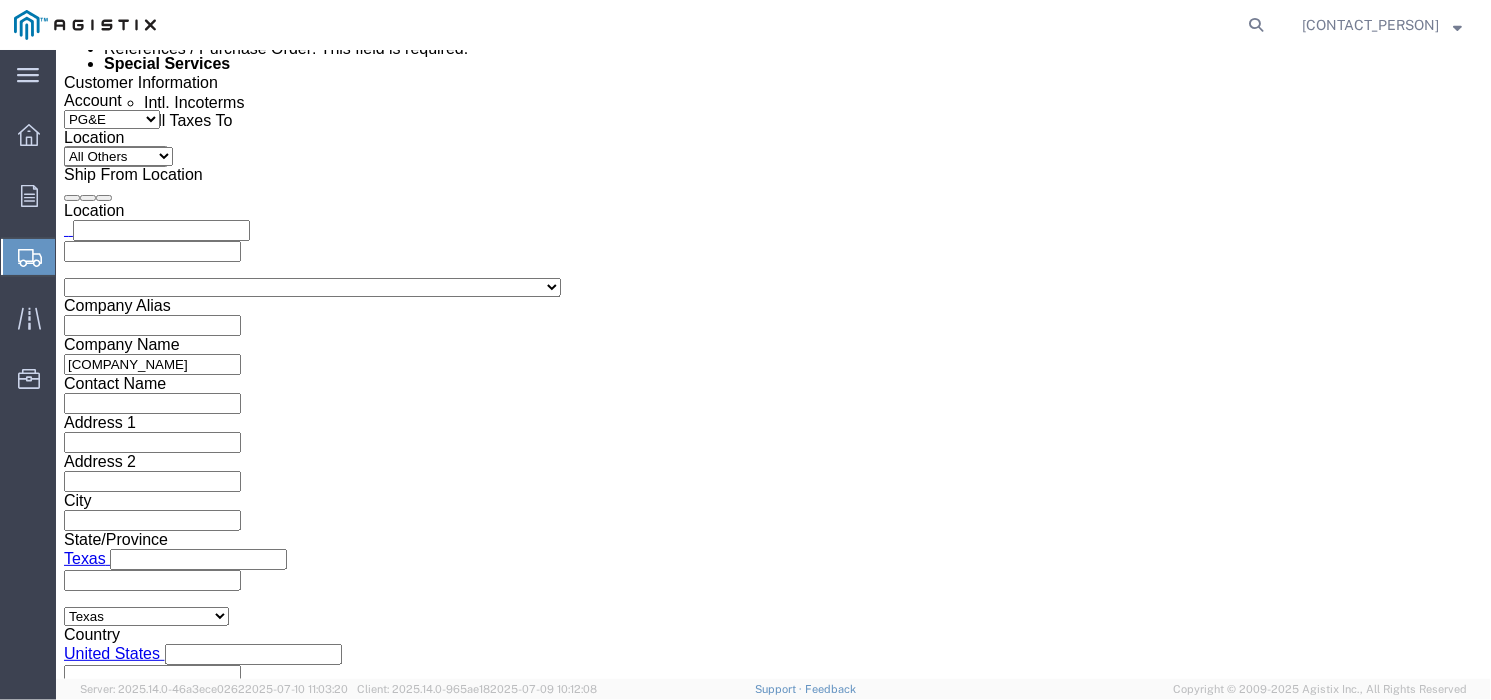 click on "References / Purchase Order: This field is required." 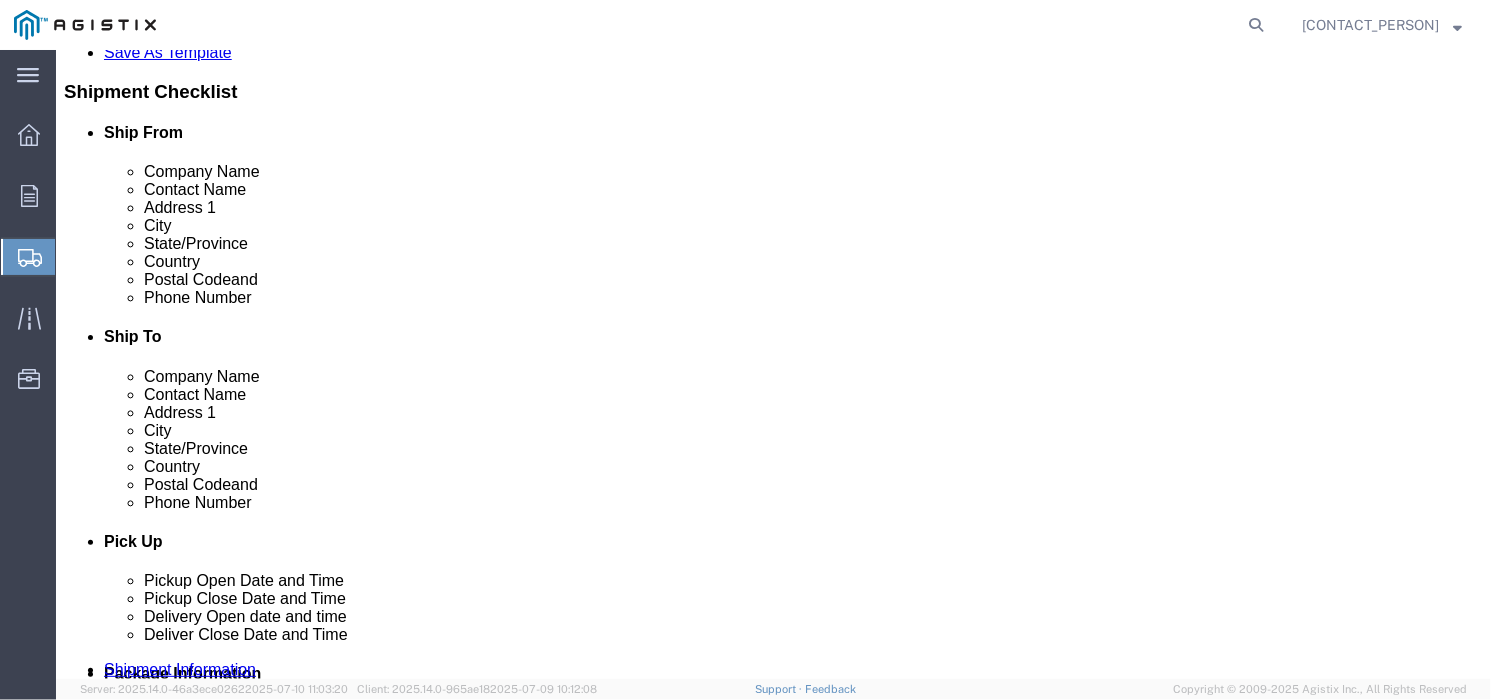 scroll, scrollTop: 0, scrollLeft: 0, axis: both 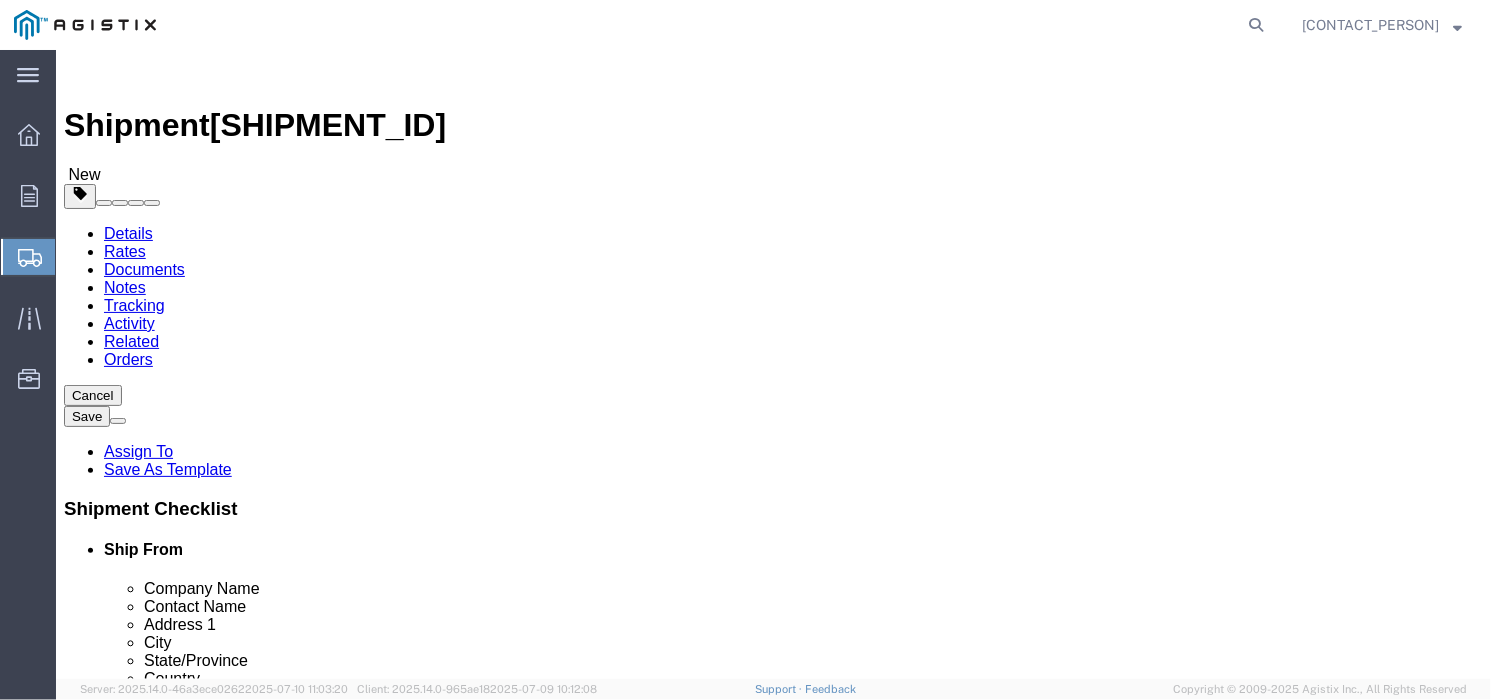 type on "[NUMBER]" 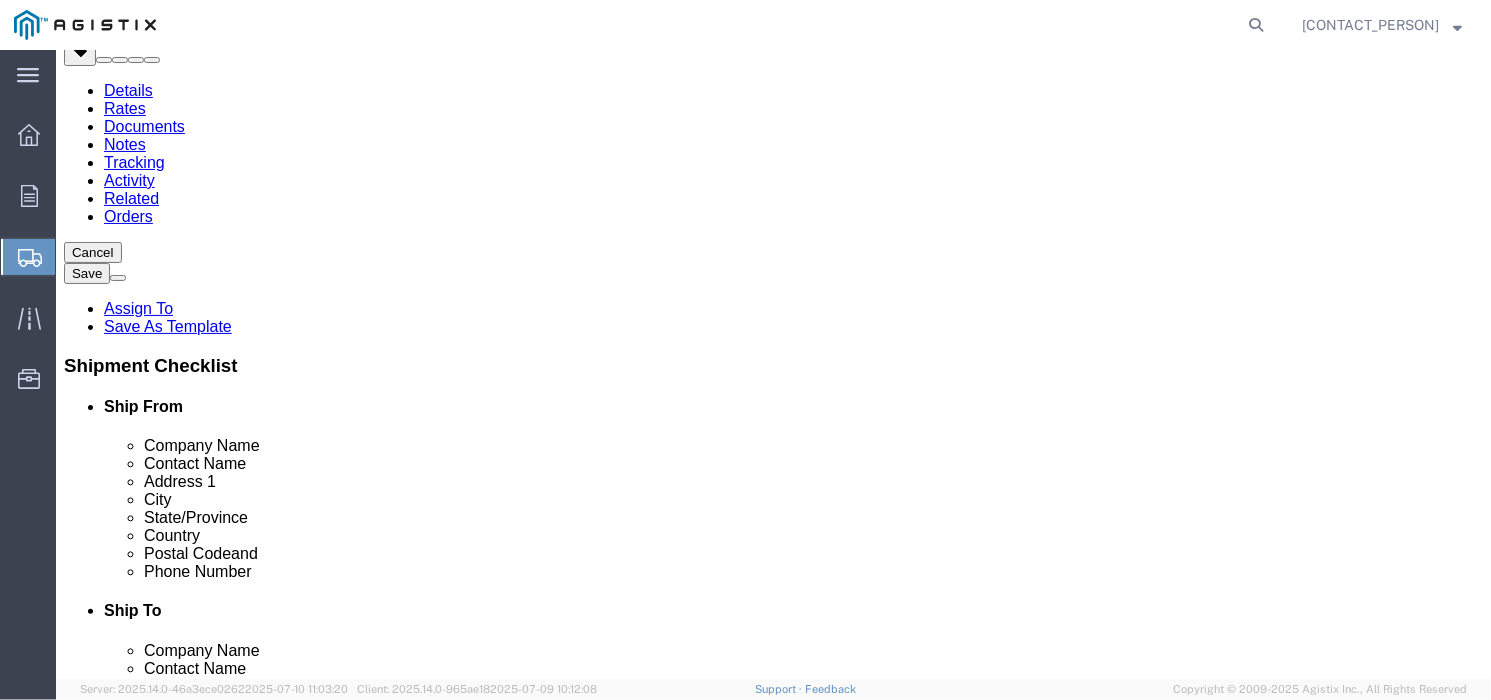 scroll, scrollTop: 144, scrollLeft: 0, axis: vertical 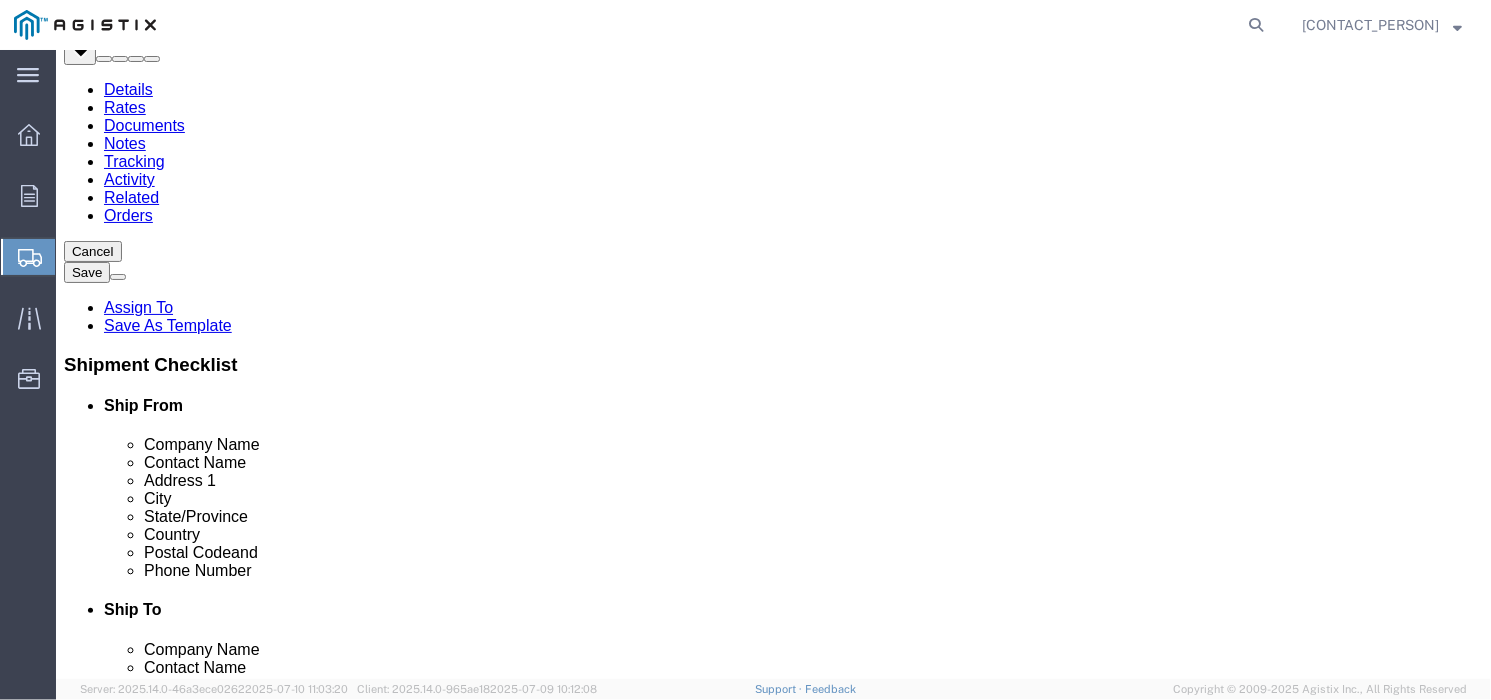 click on "Add Content" 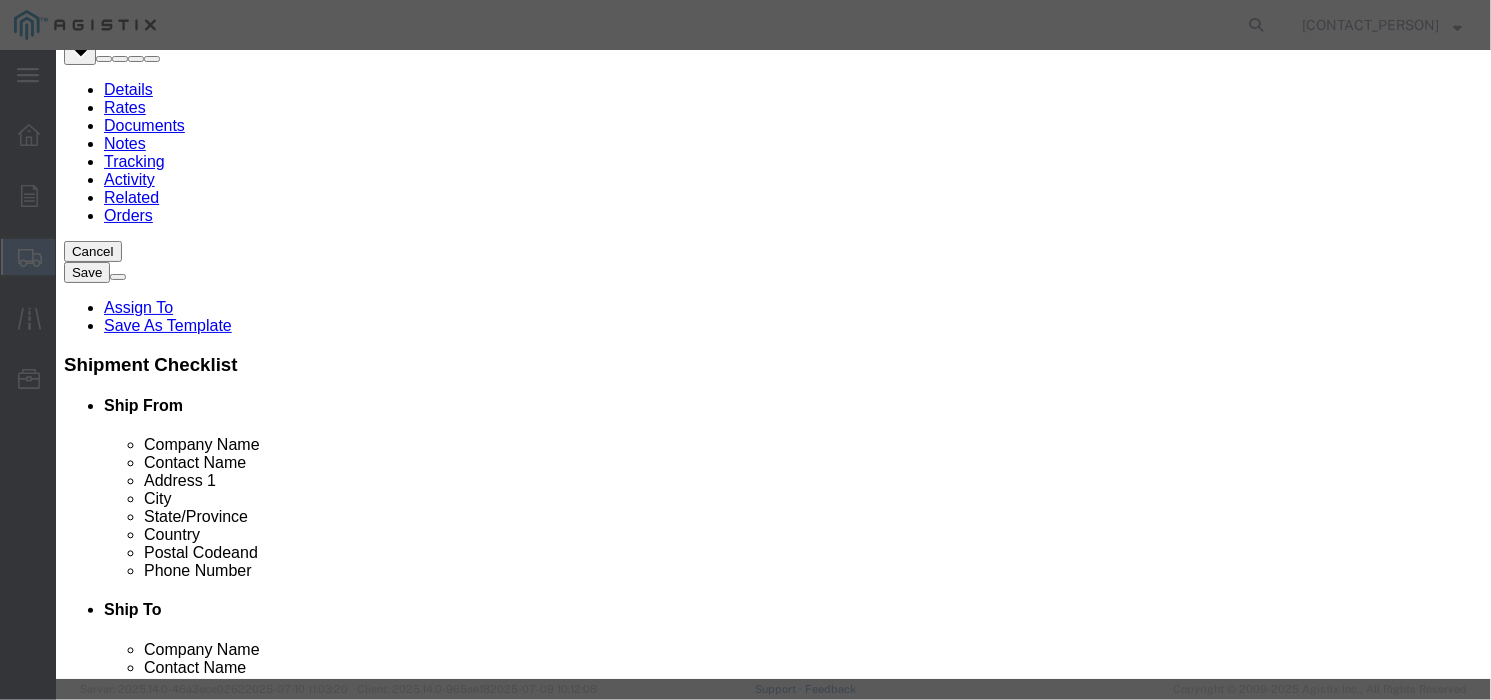 click 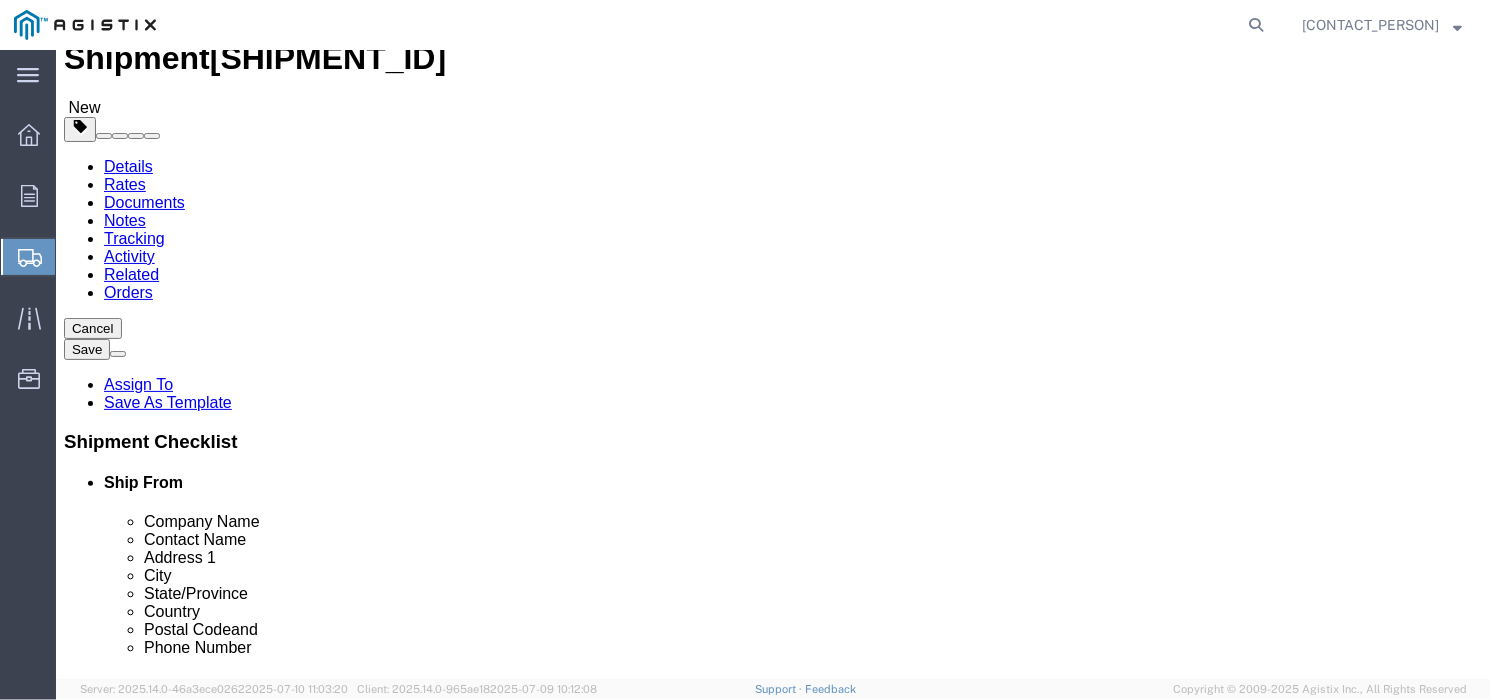 scroll, scrollTop: 19, scrollLeft: 0, axis: vertical 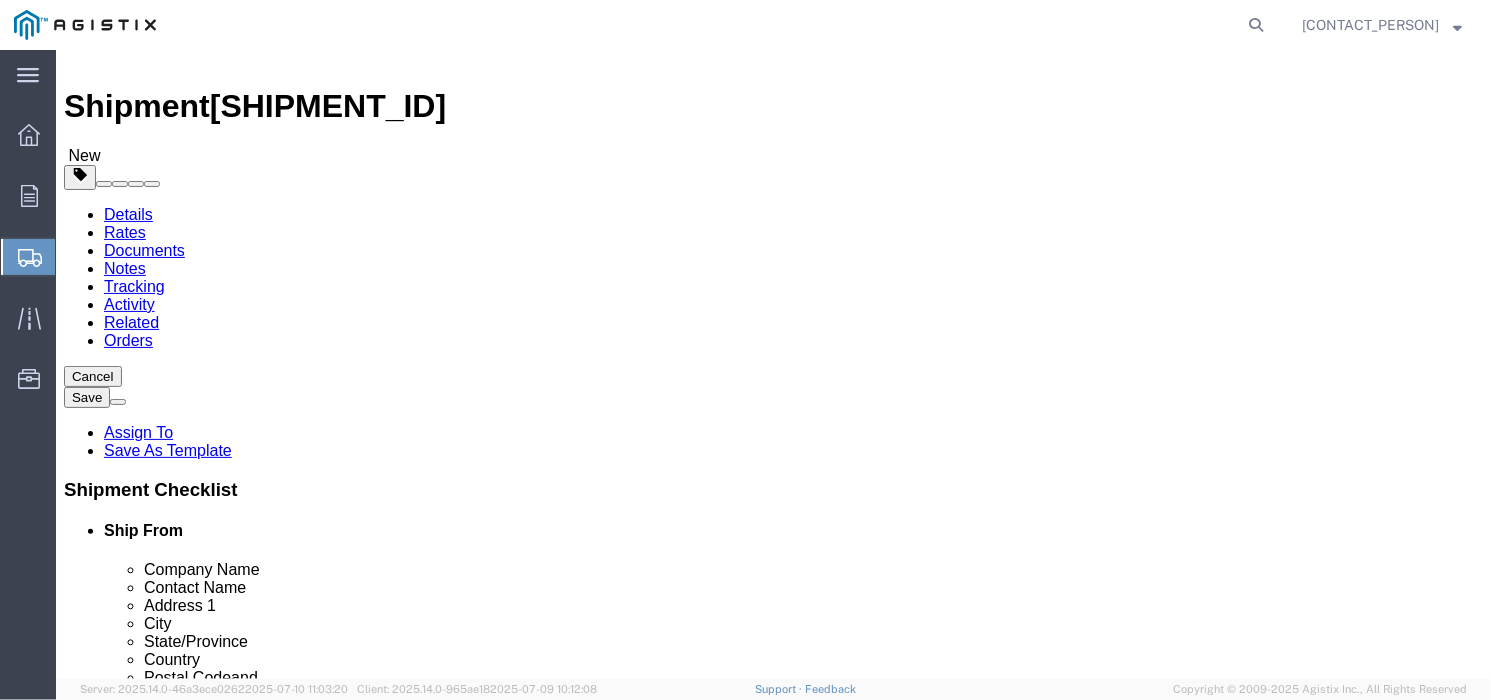click on "Add Package" 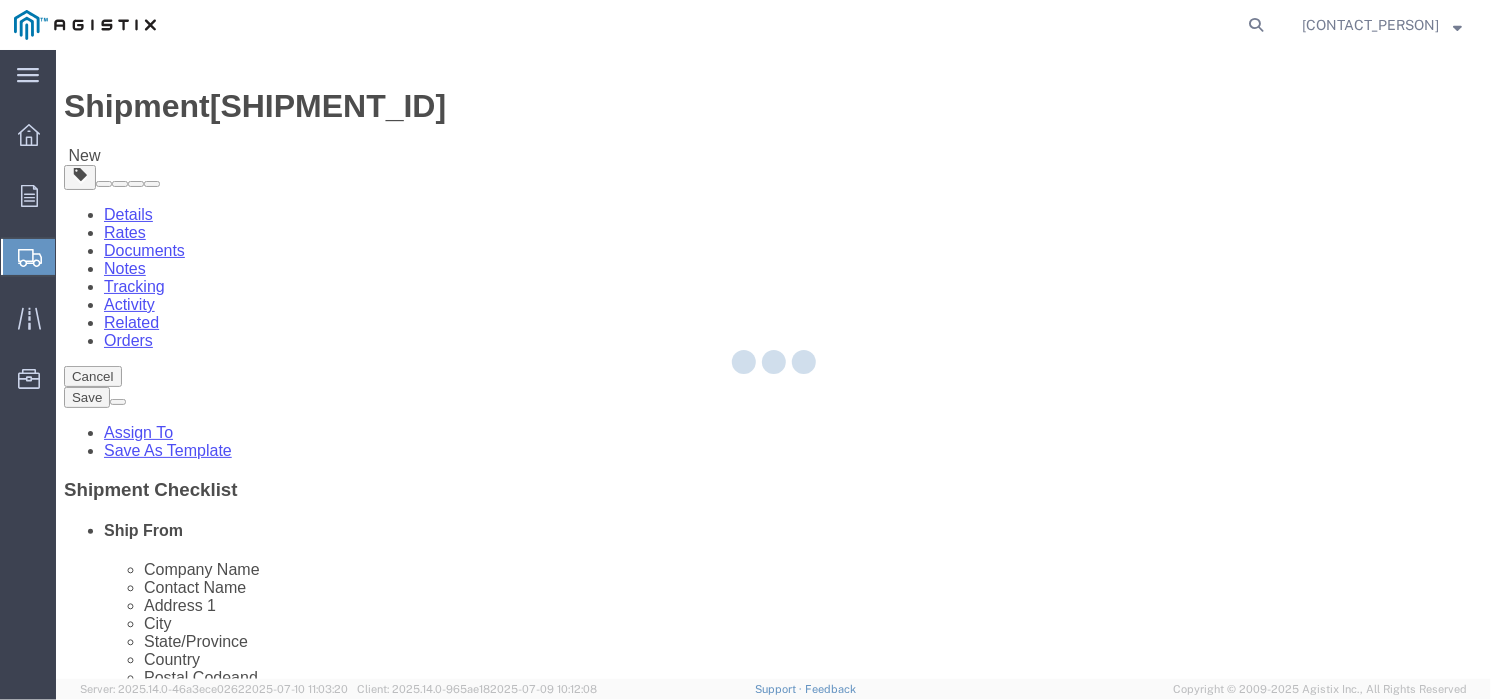 select on "PONS" 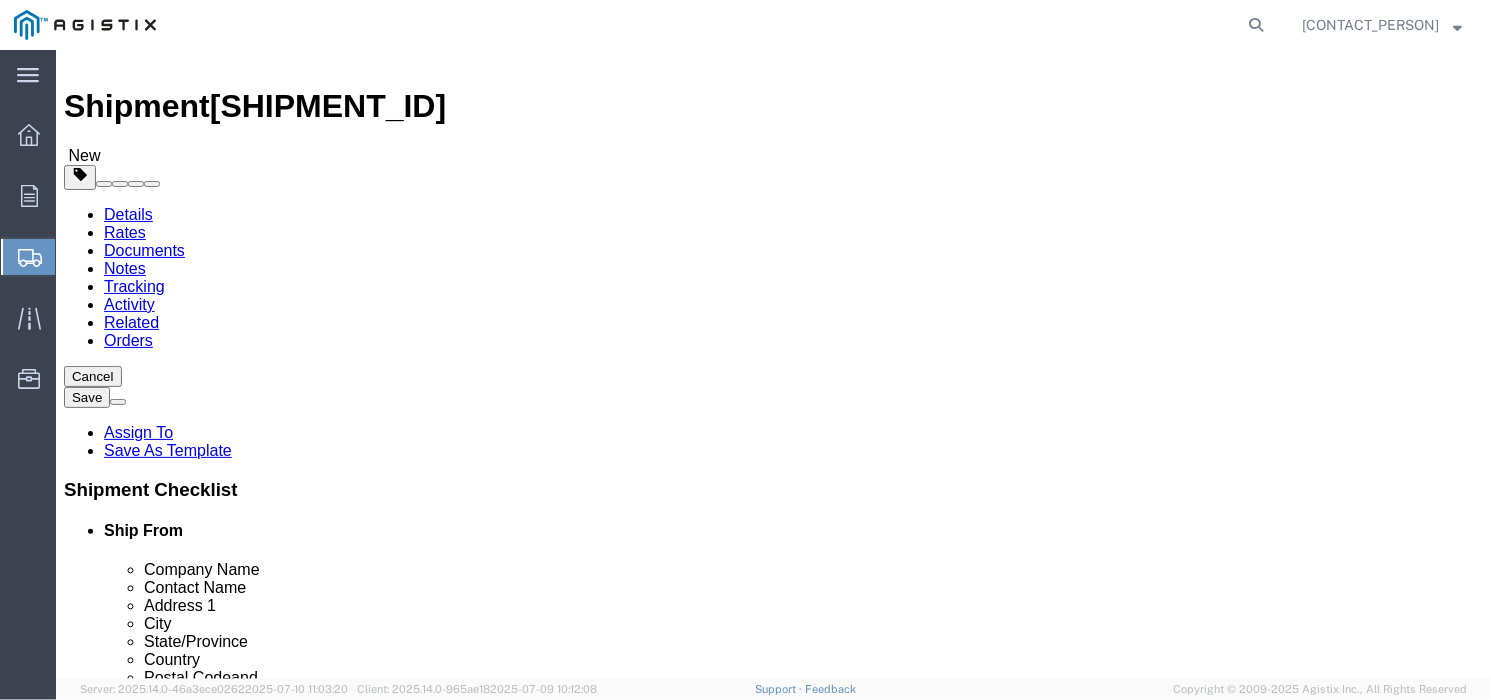 click on "Select Bulk Bundle(s) Cardboard Box(es) Carton(s) Crate(s) Drum(s) (Fiberboard) Drum(s) (Metal) Drum(s) (Plastic) Envelope Naked Cargo (UnPackaged) Pallet(s) Oversized (Not Stackable) Pallet(s) Oversized (Stackable) Pallet(s) Standard (Not Stackable) Pallet(s) Standard (Stackable) Roll(s) Your Packaging" 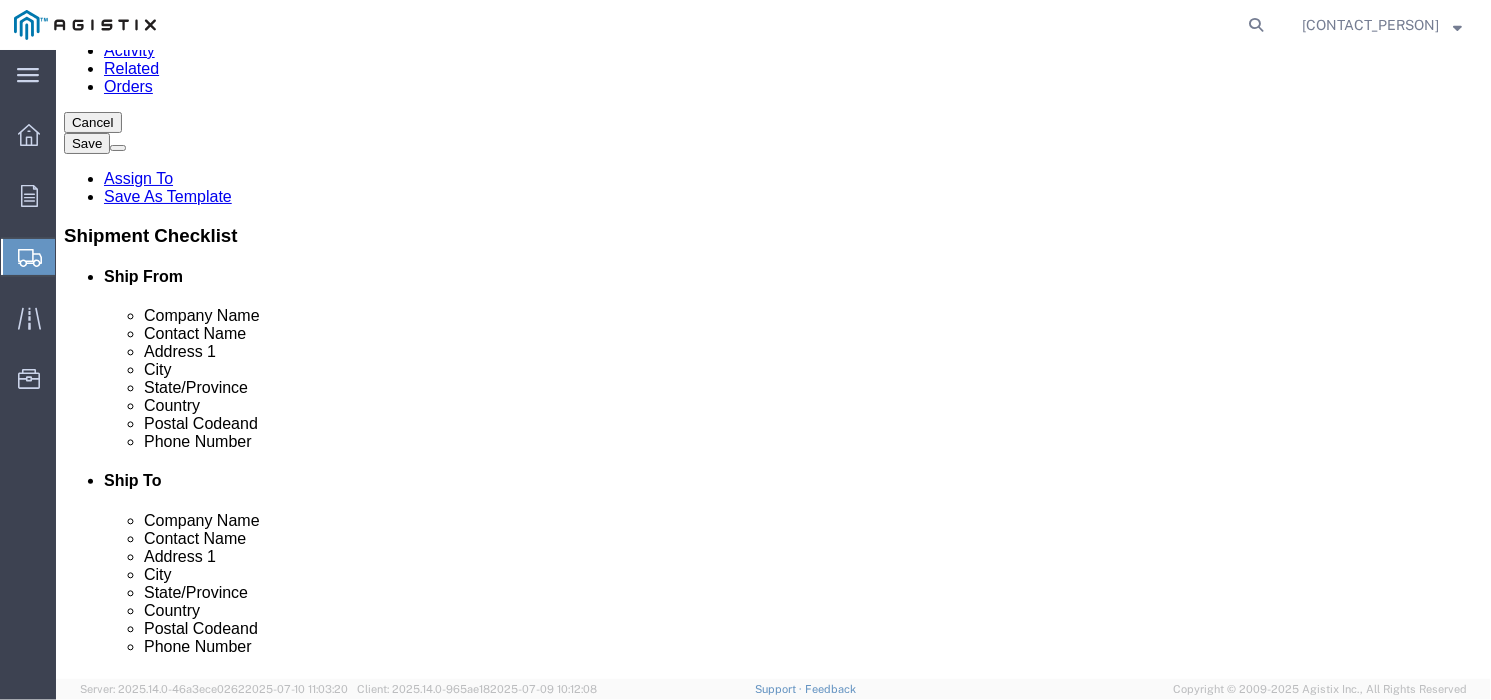 scroll, scrollTop: 317, scrollLeft: 0, axis: vertical 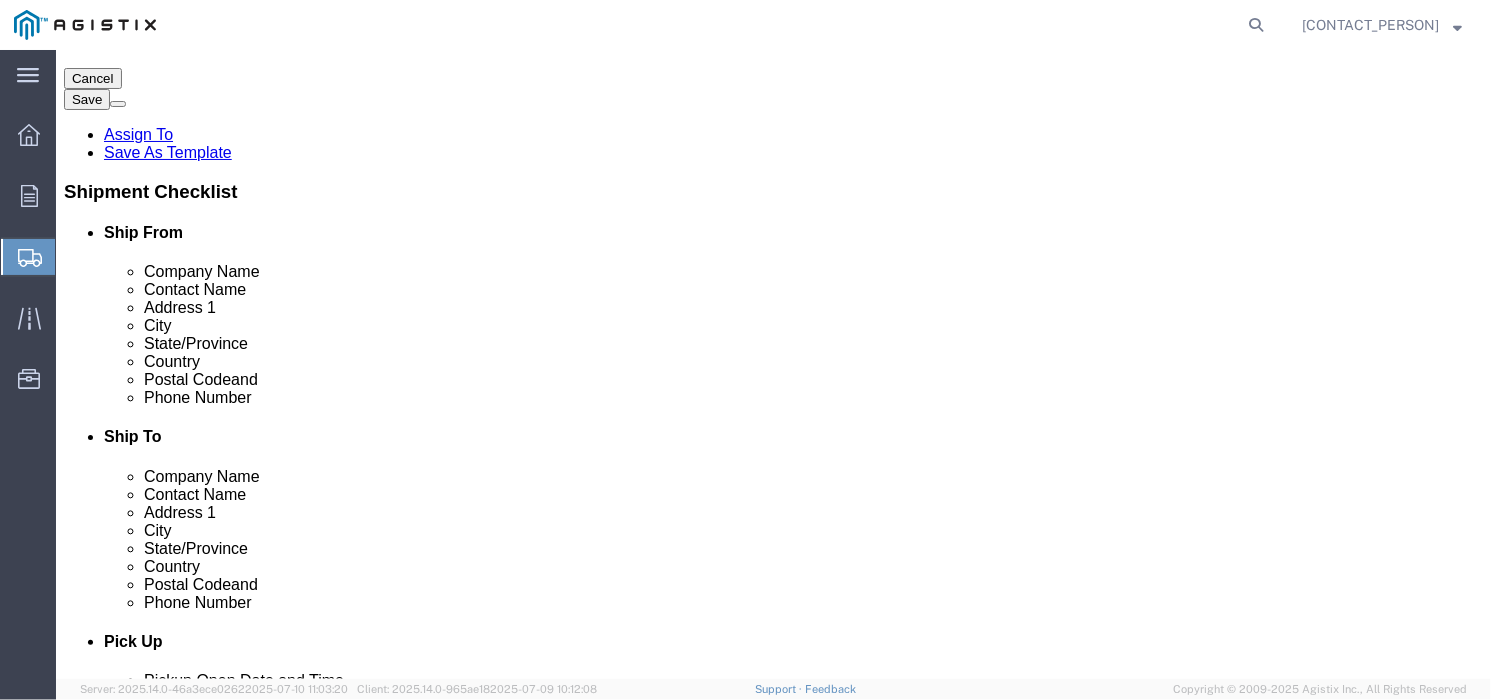click on "Continue" 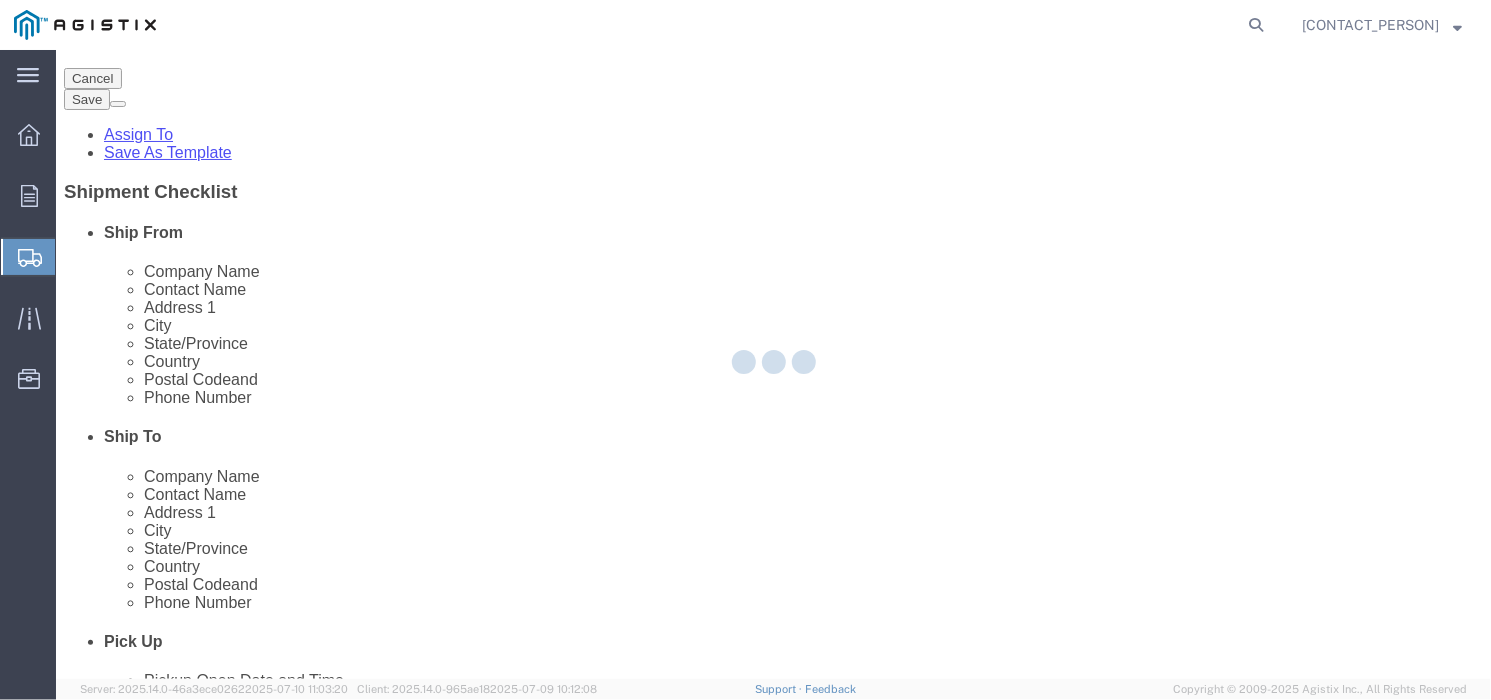 scroll, scrollTop: 192, scrollLeft: 0, axis: vertical 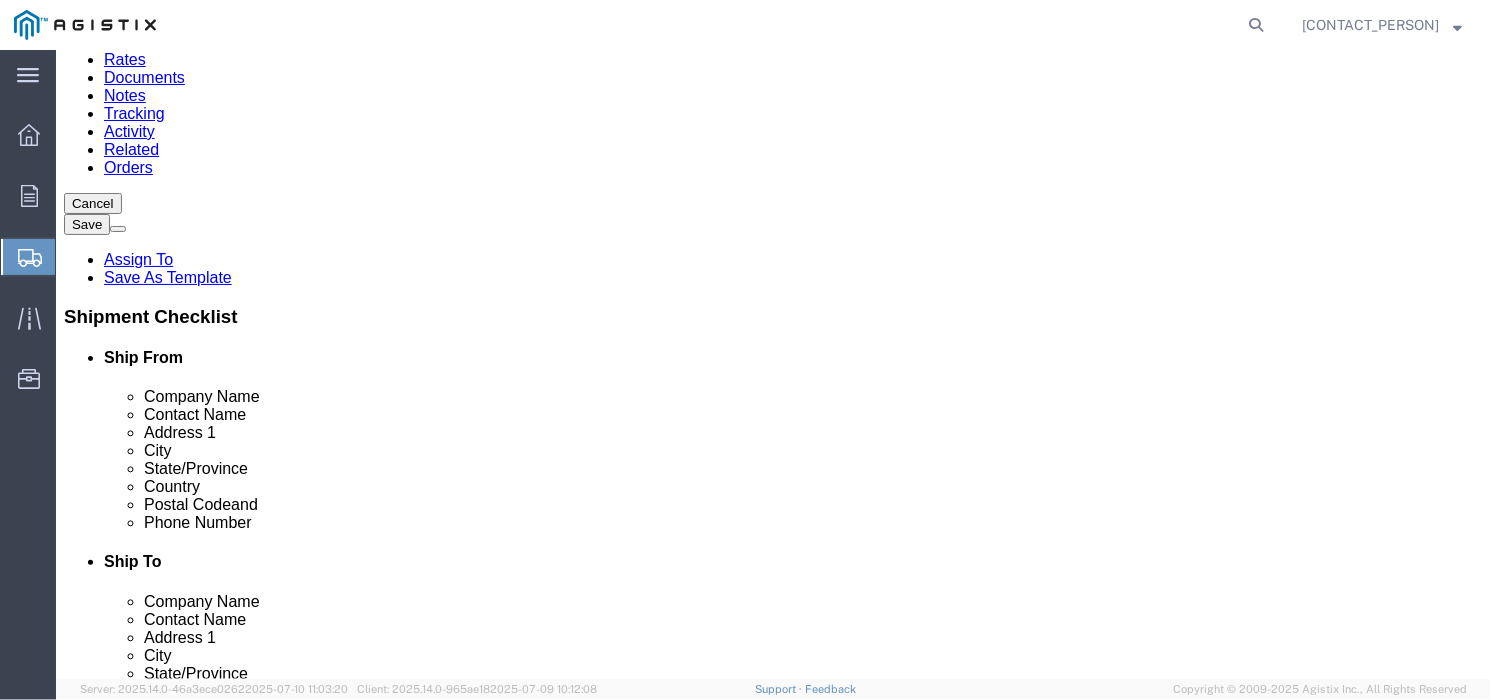 click on "Rate Shipment" 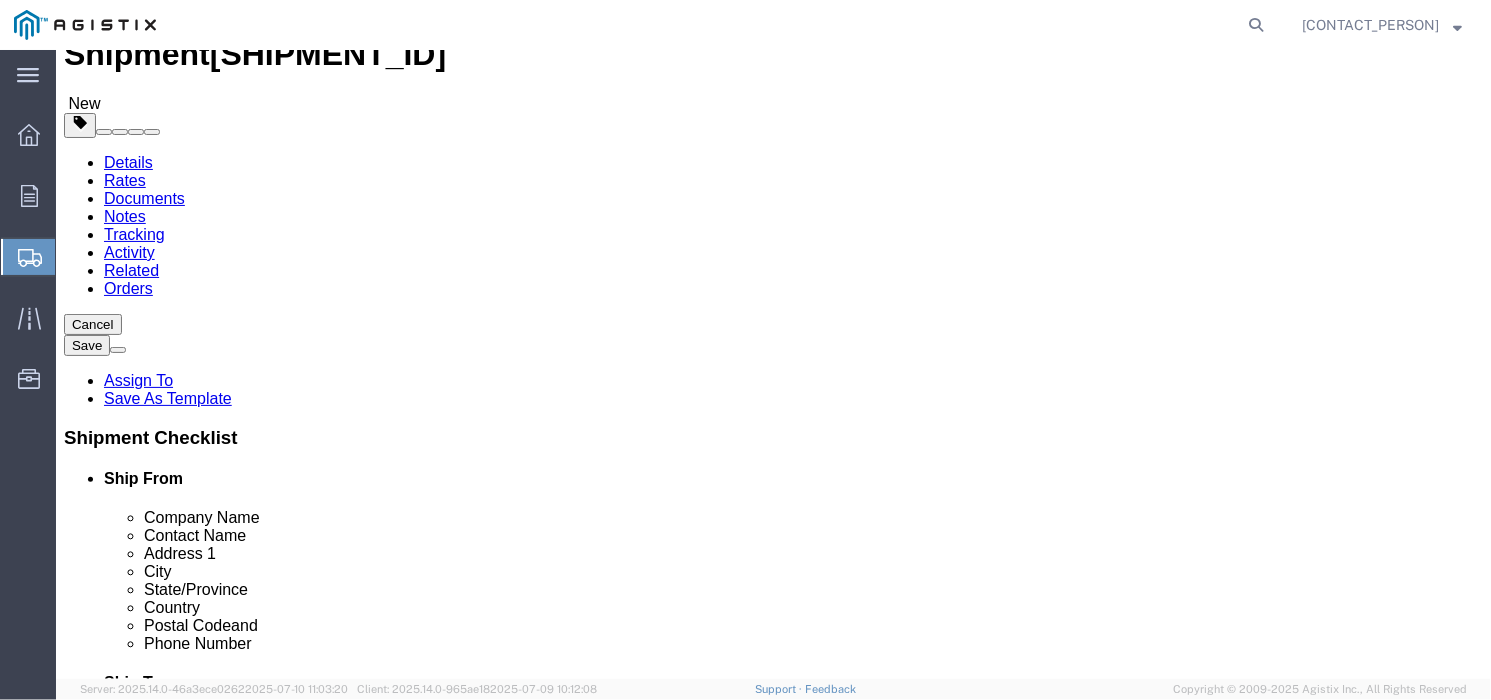 scroll, scrollTop: 0, scrollLeft: 0, axis: both 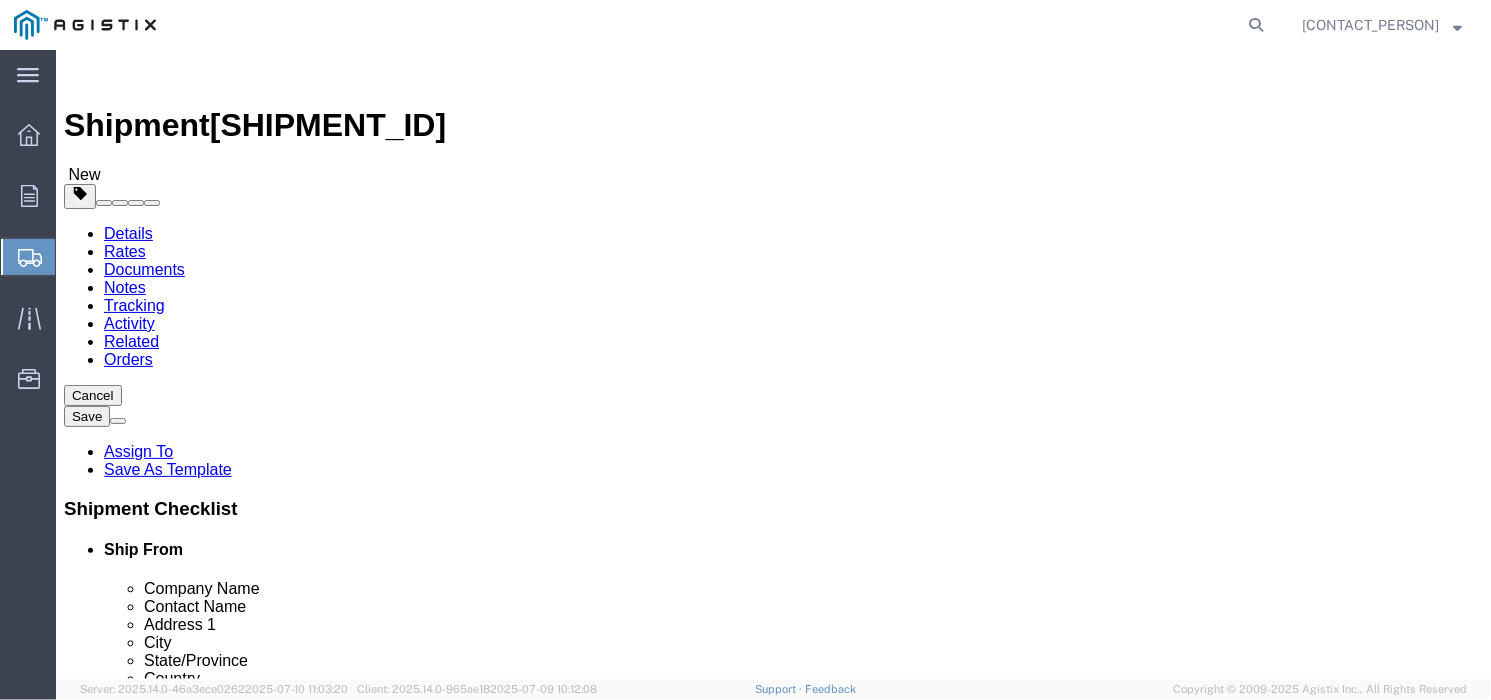 click on "Rate Shipment" 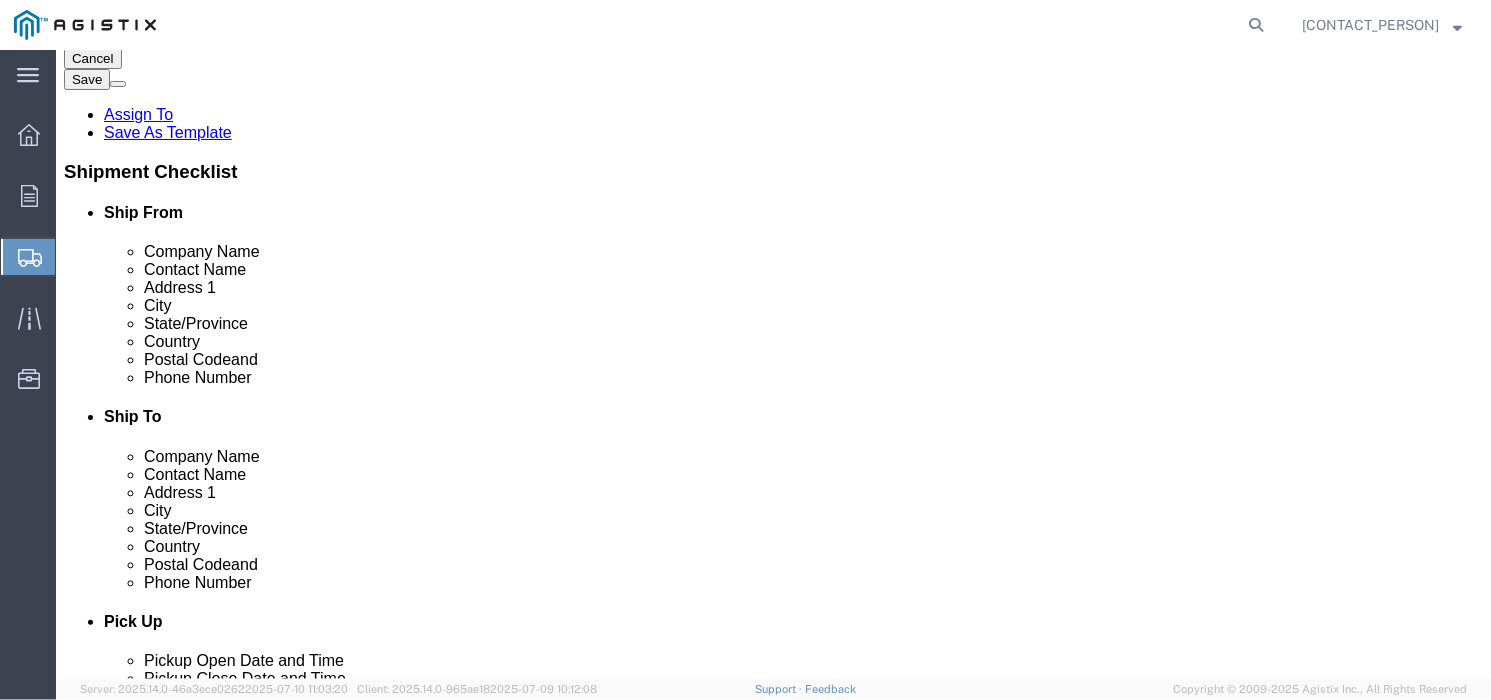 scroll, scrollTop: 354, scrollLeft: 0, axis: vertical 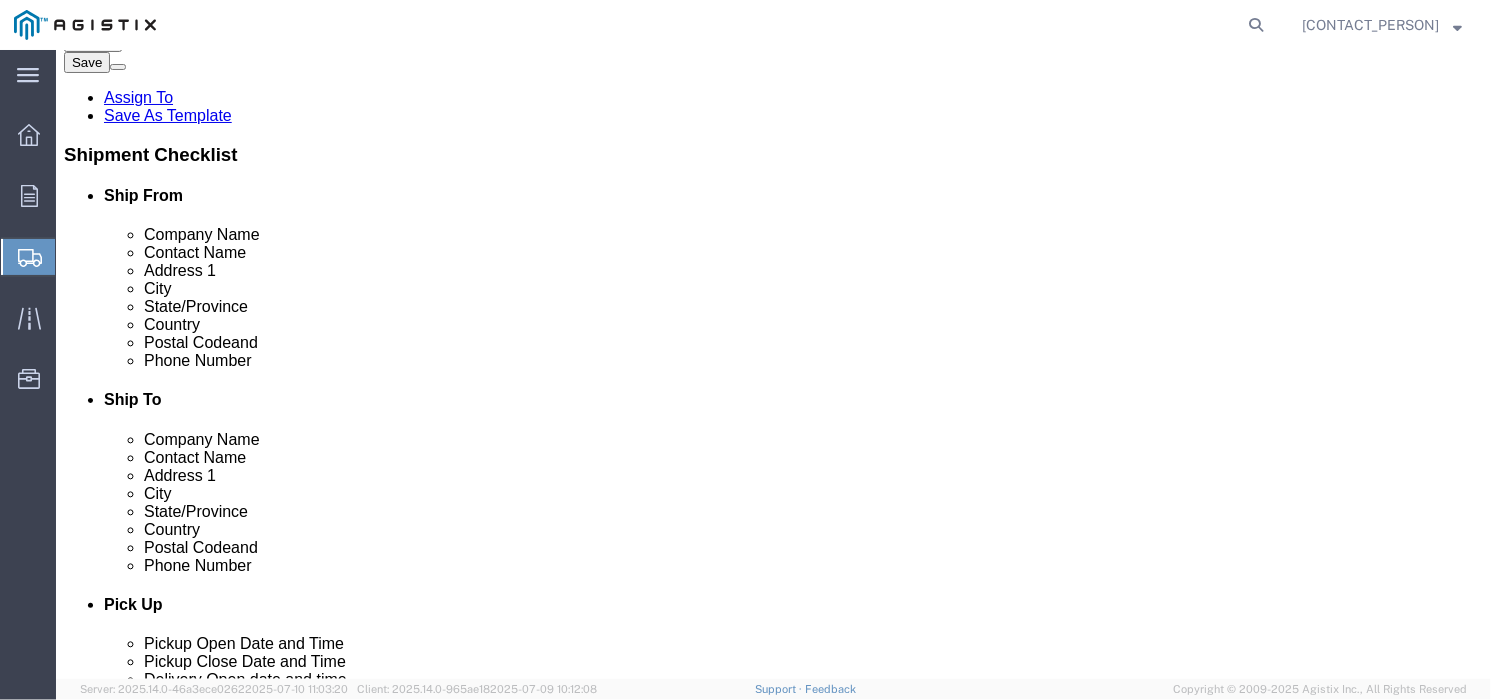 click on "Continue" 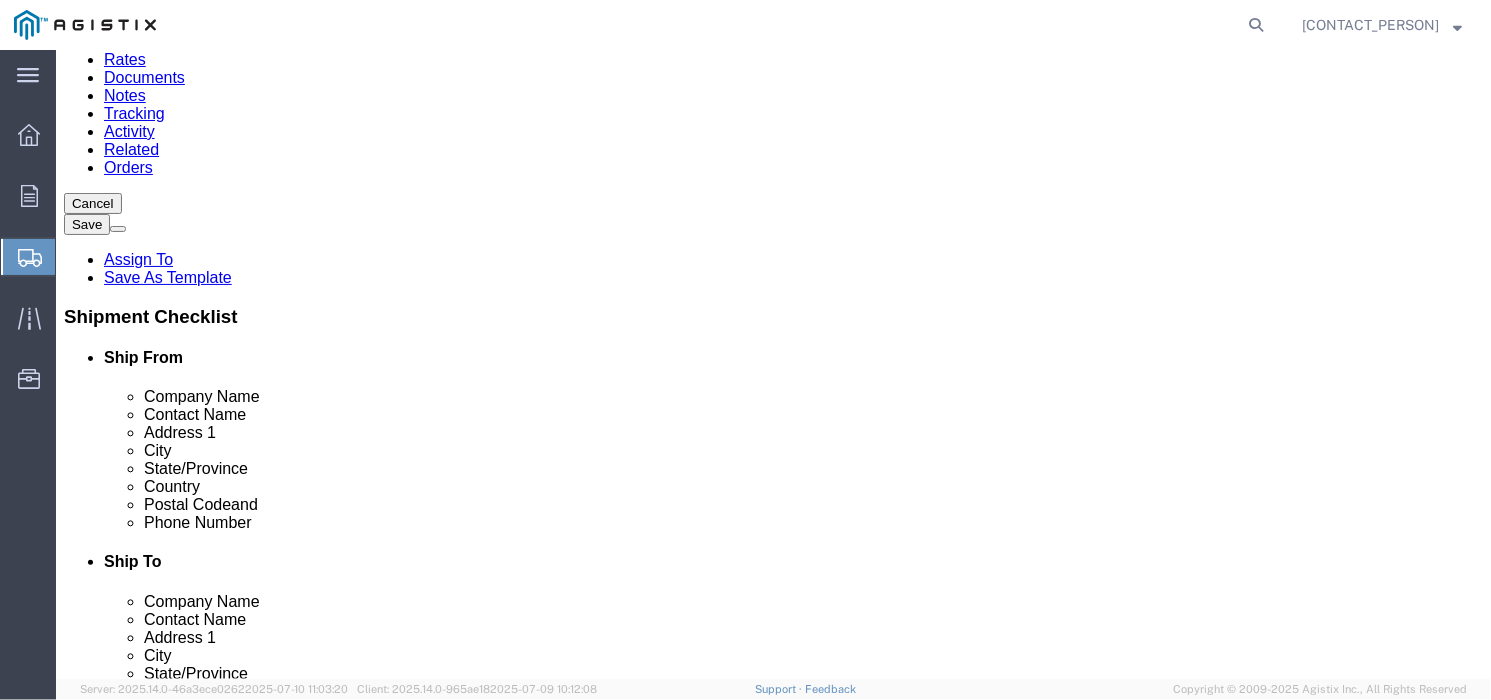click on "Rate Shipment" 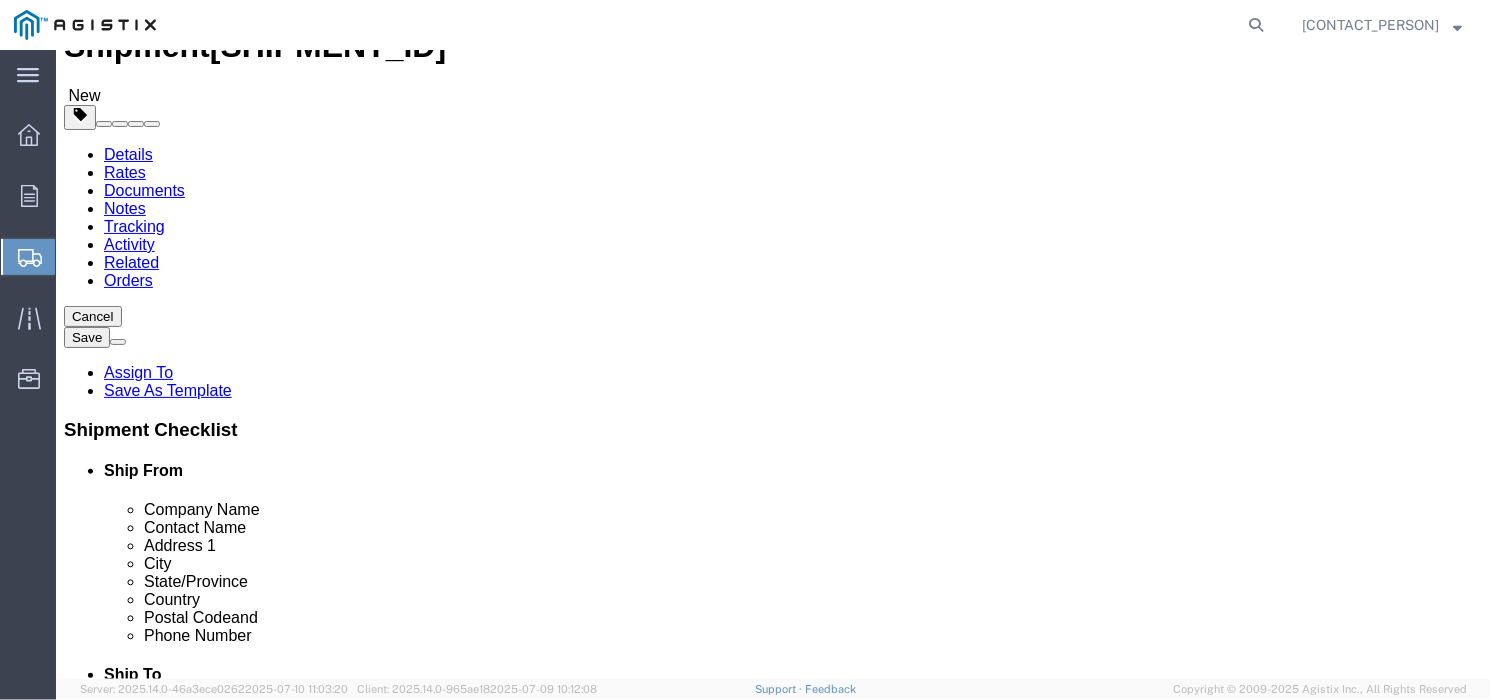 scroll, scrollTop: 0, scrollLeft: 0, axis: both 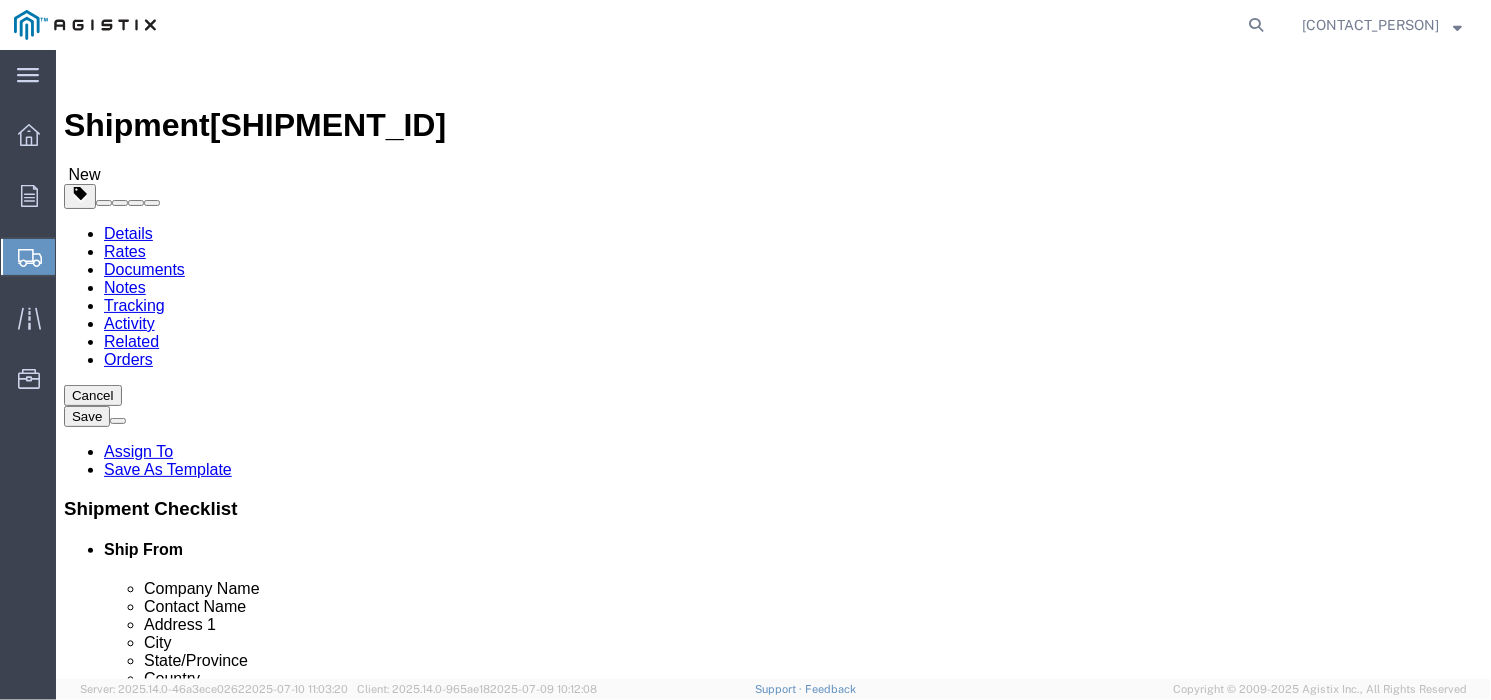 click on "Special Services" 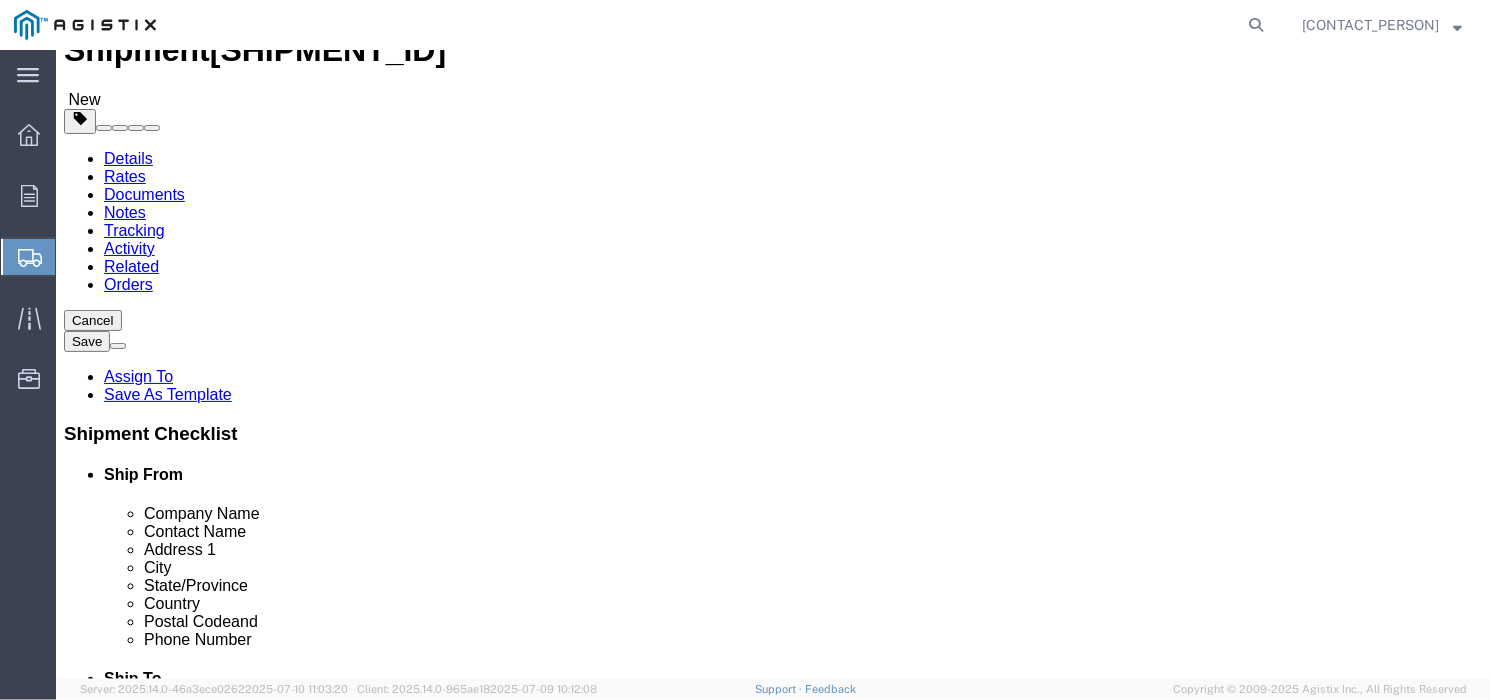 scroll, scrollTop: 125, scrollLeft: 0, axis: vertical 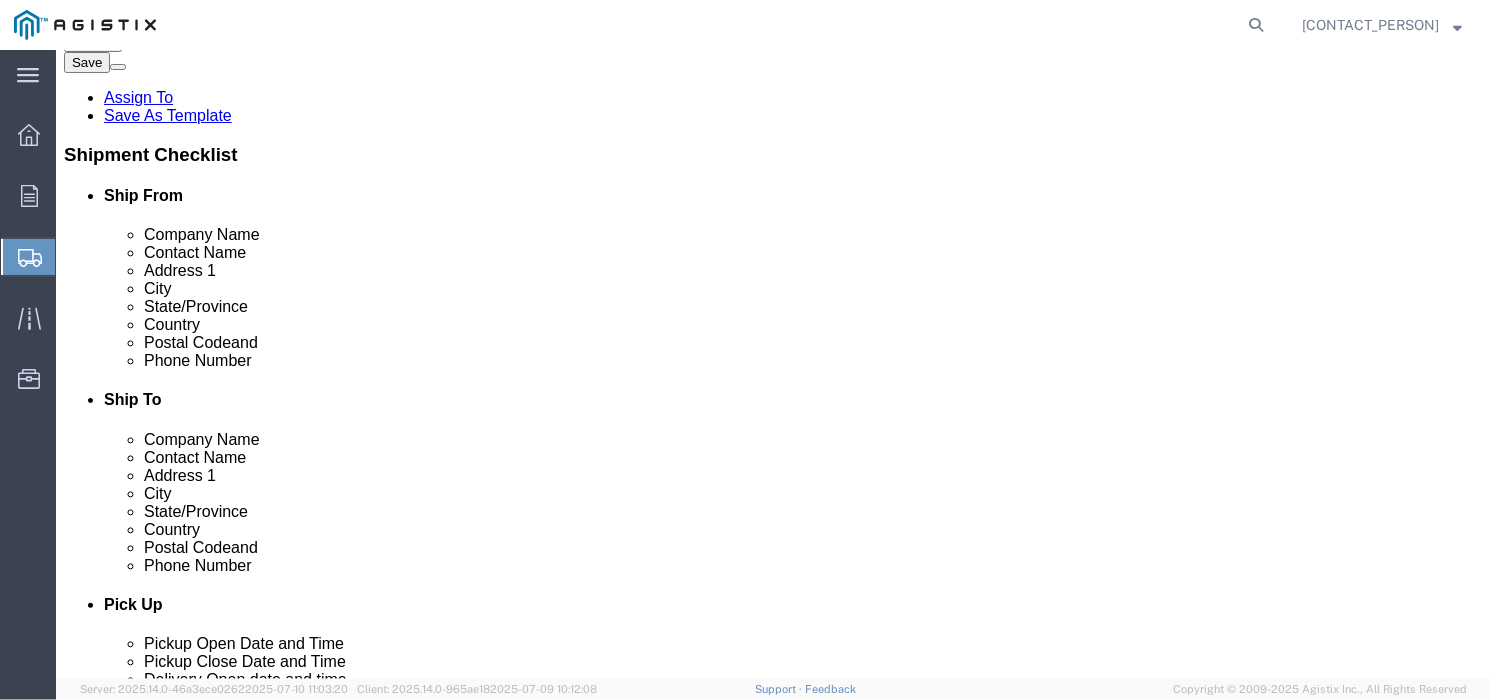 click on "Add Content" 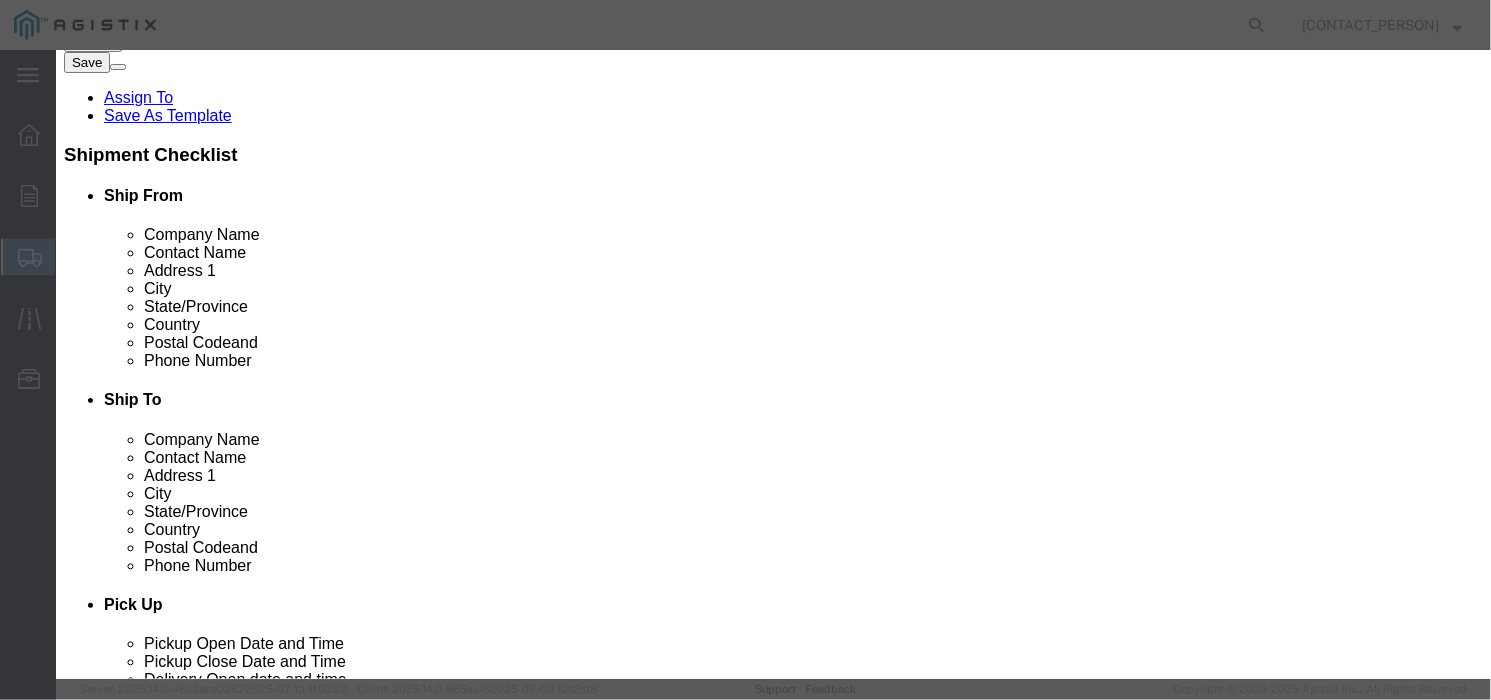 click on "0" 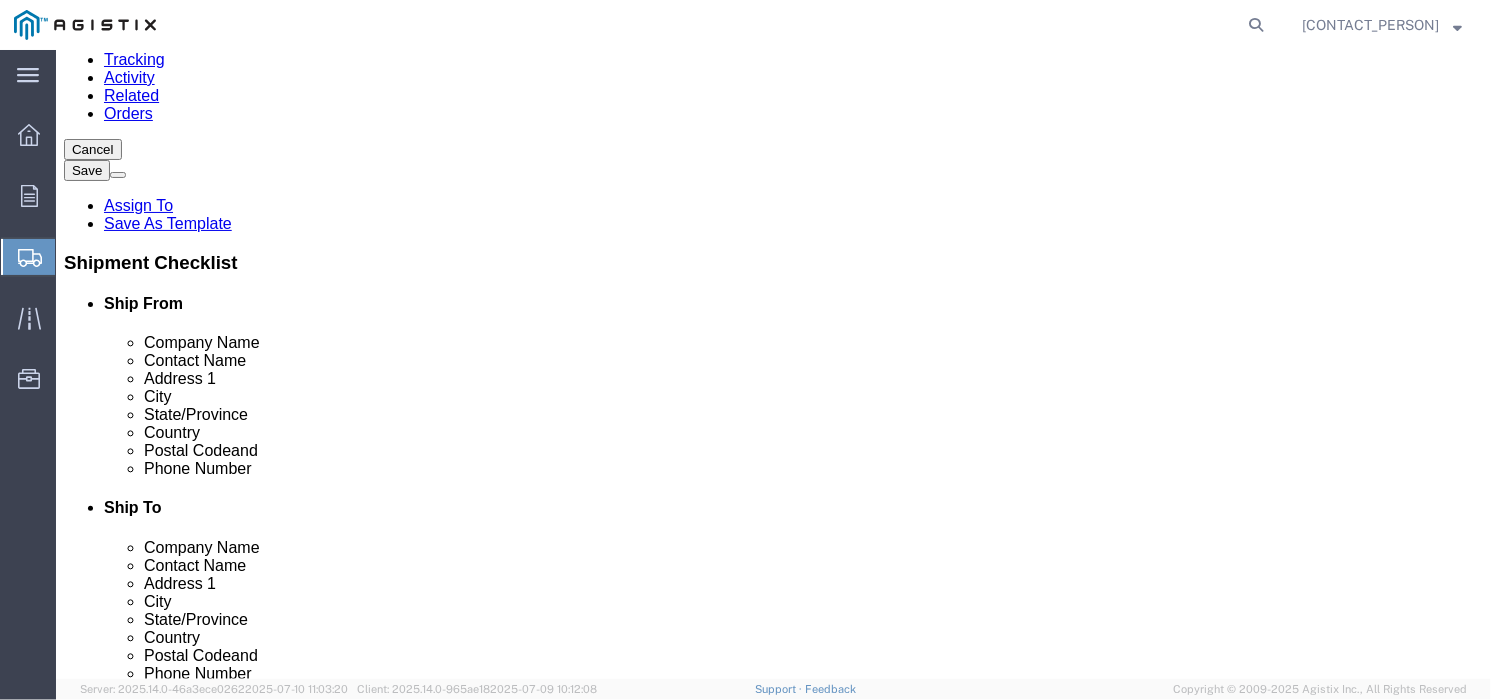 scroll, scrollTop: 229, scrollLeft: 0, axis: vertical 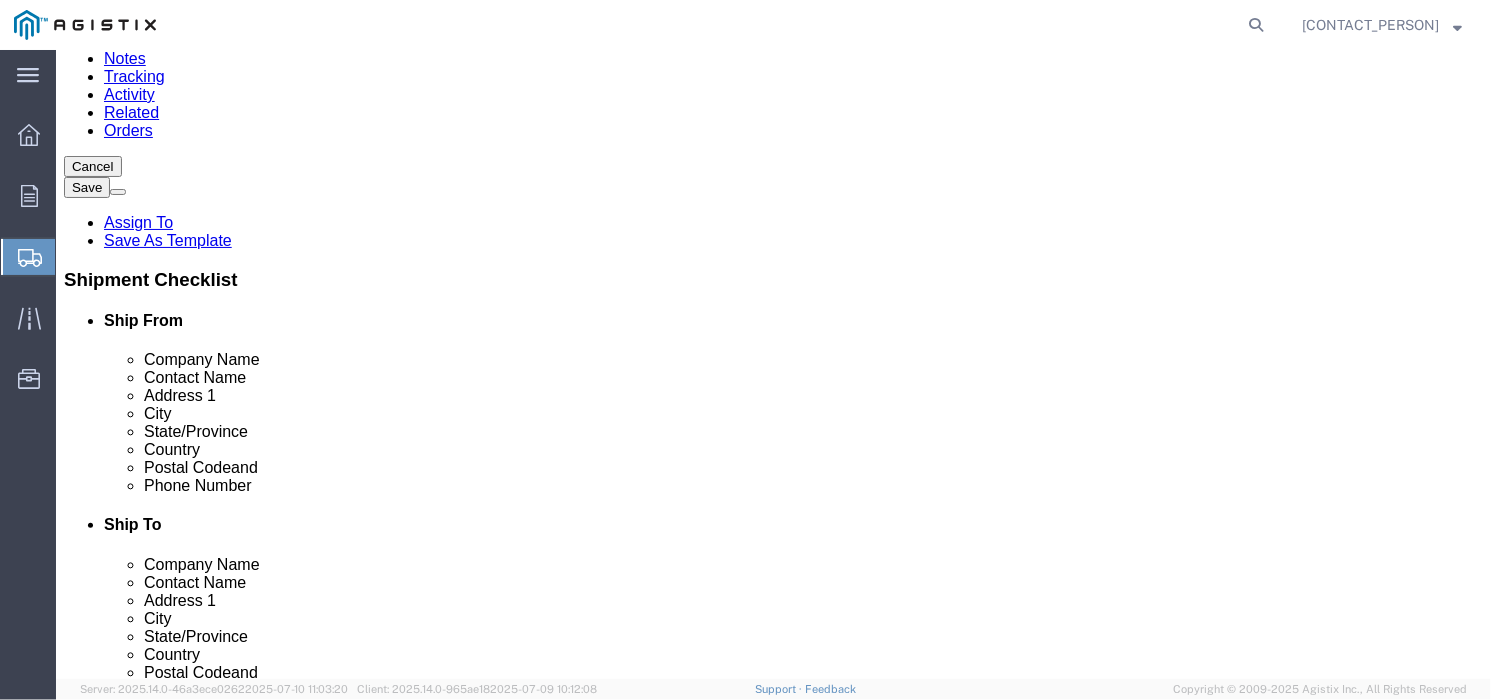 click on "Add Content" 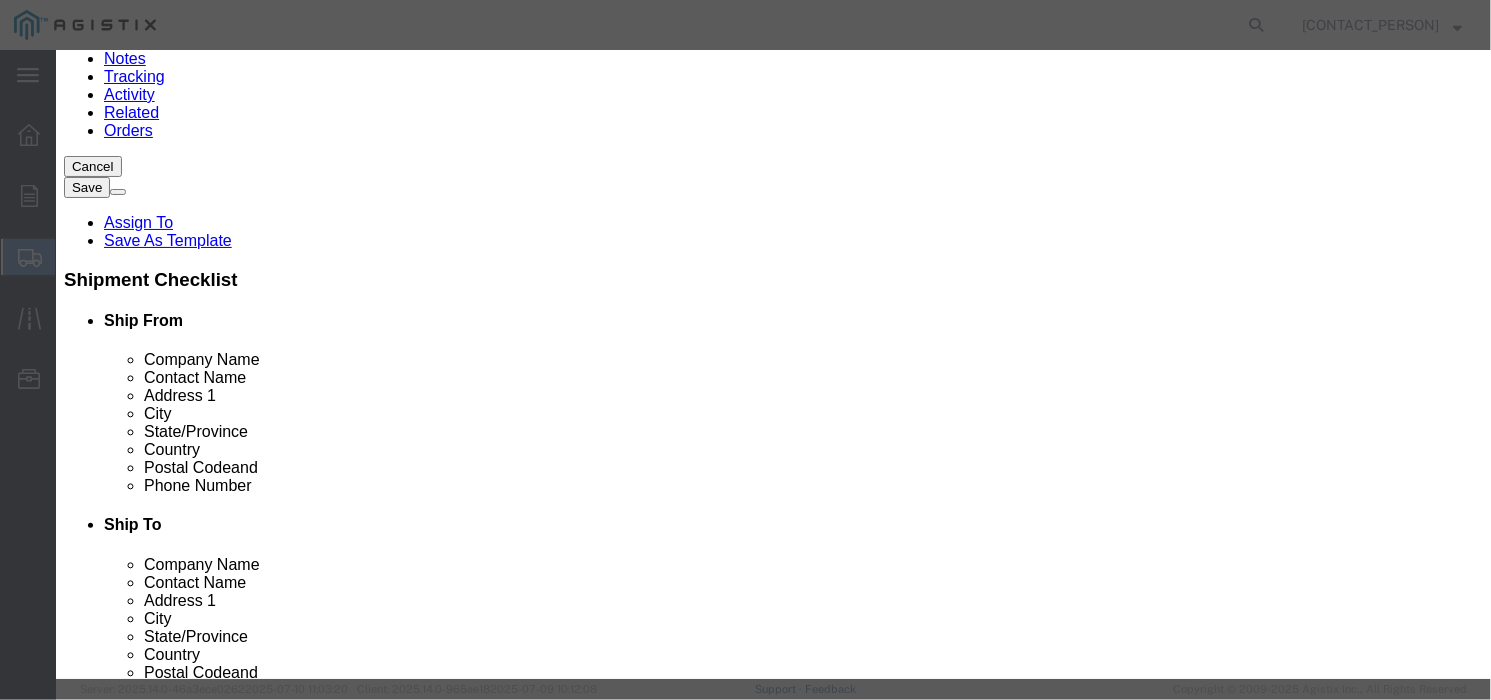 click on "0" 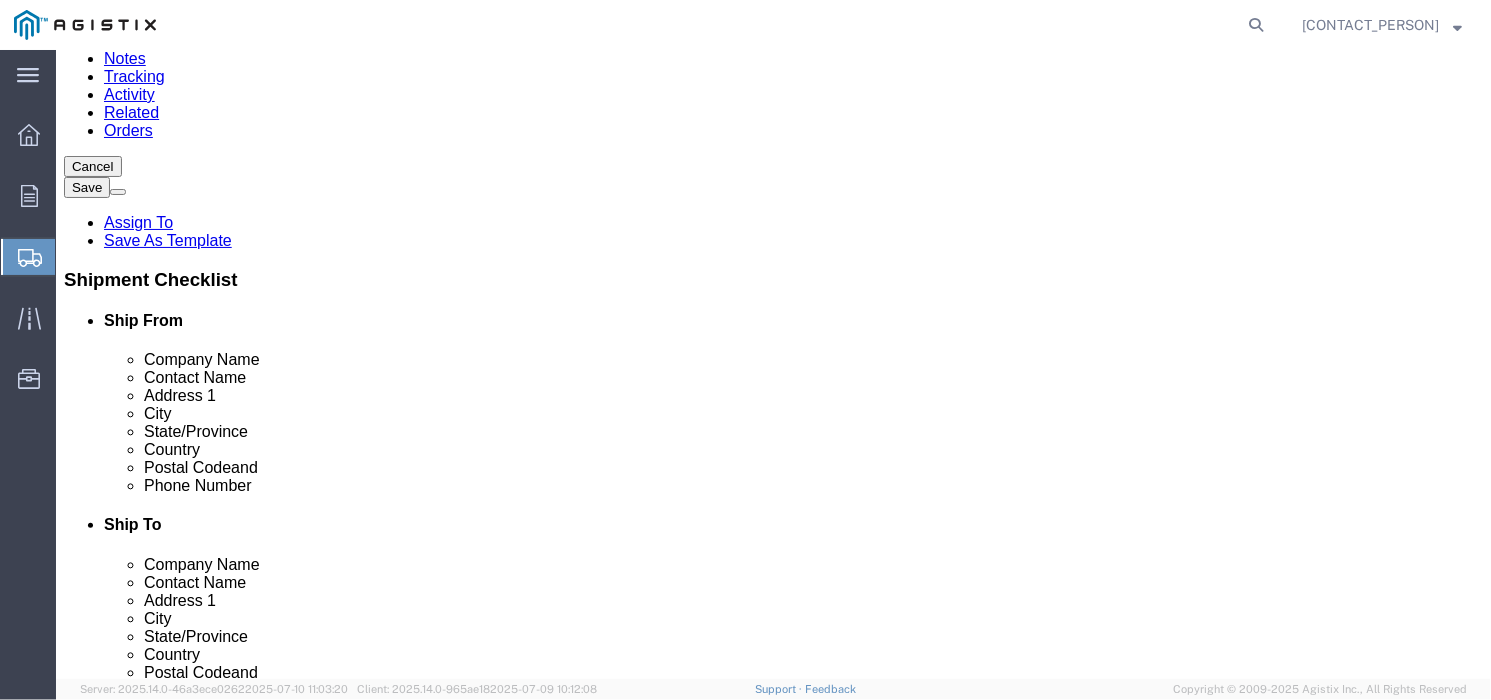 click on "Rate Shipment" 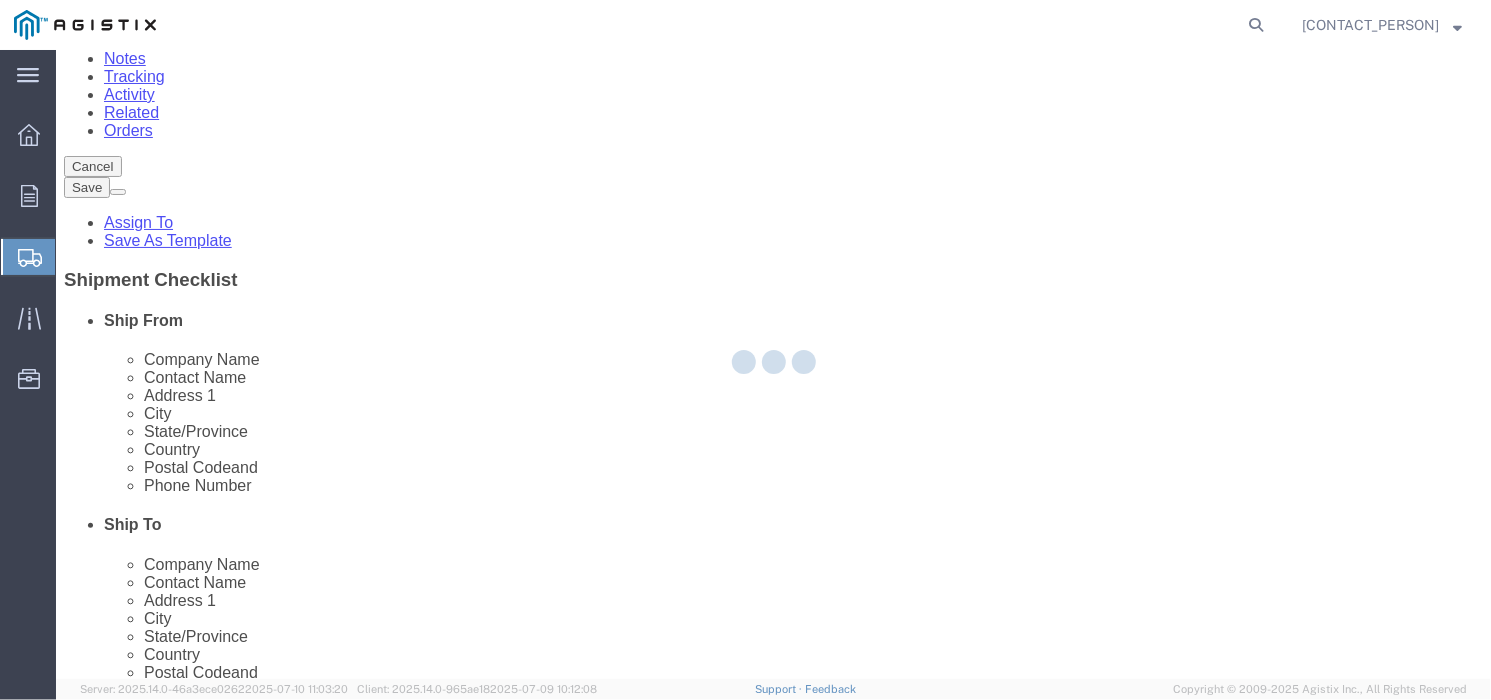 select on "PONS" 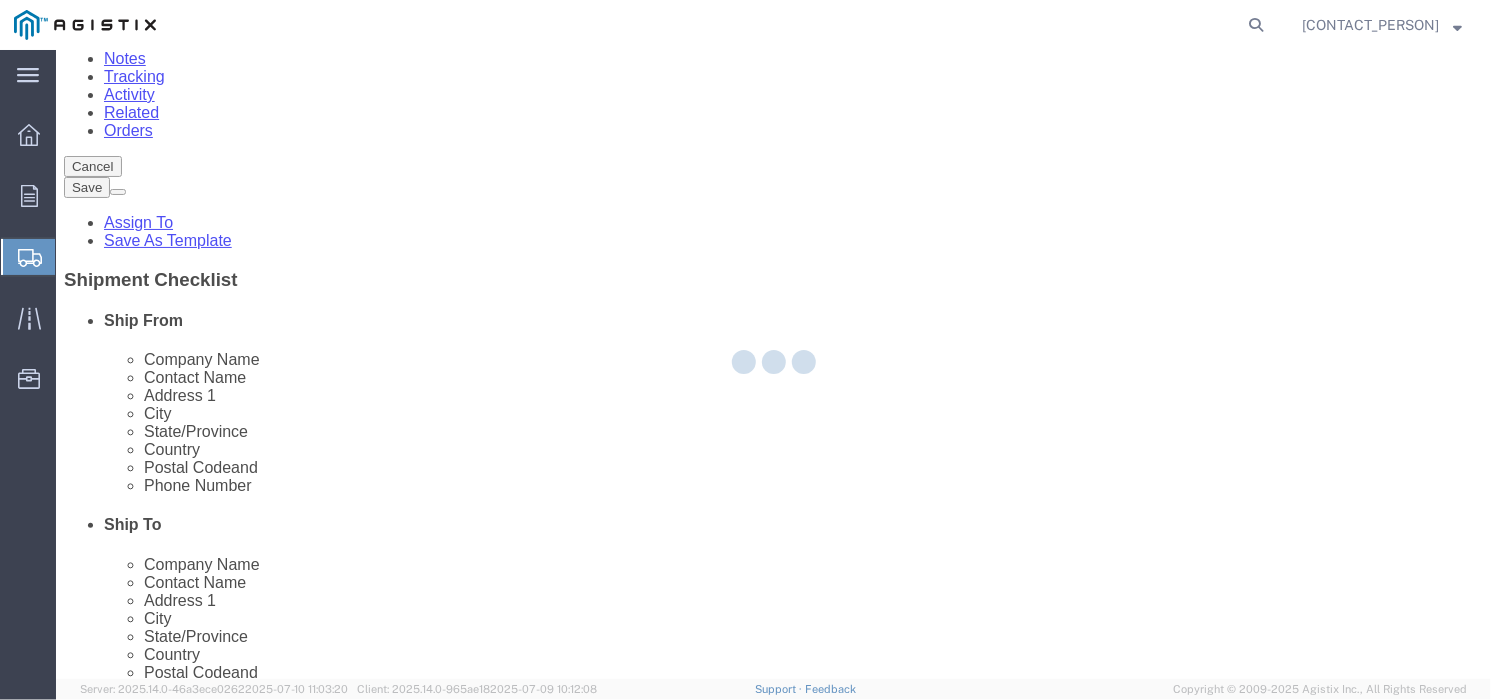 select on "PONS" 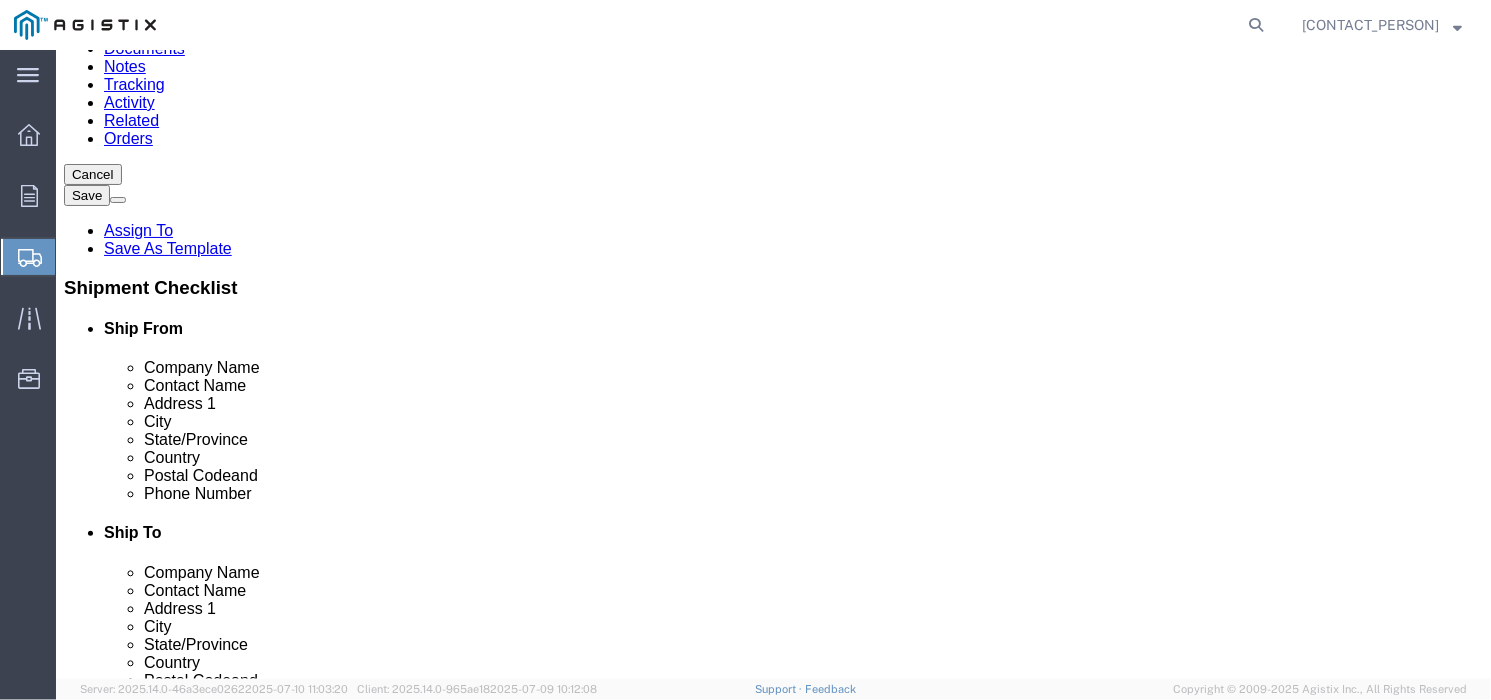 scroll, scrollTop: 250, scrollLeft: 0, axis: vertical 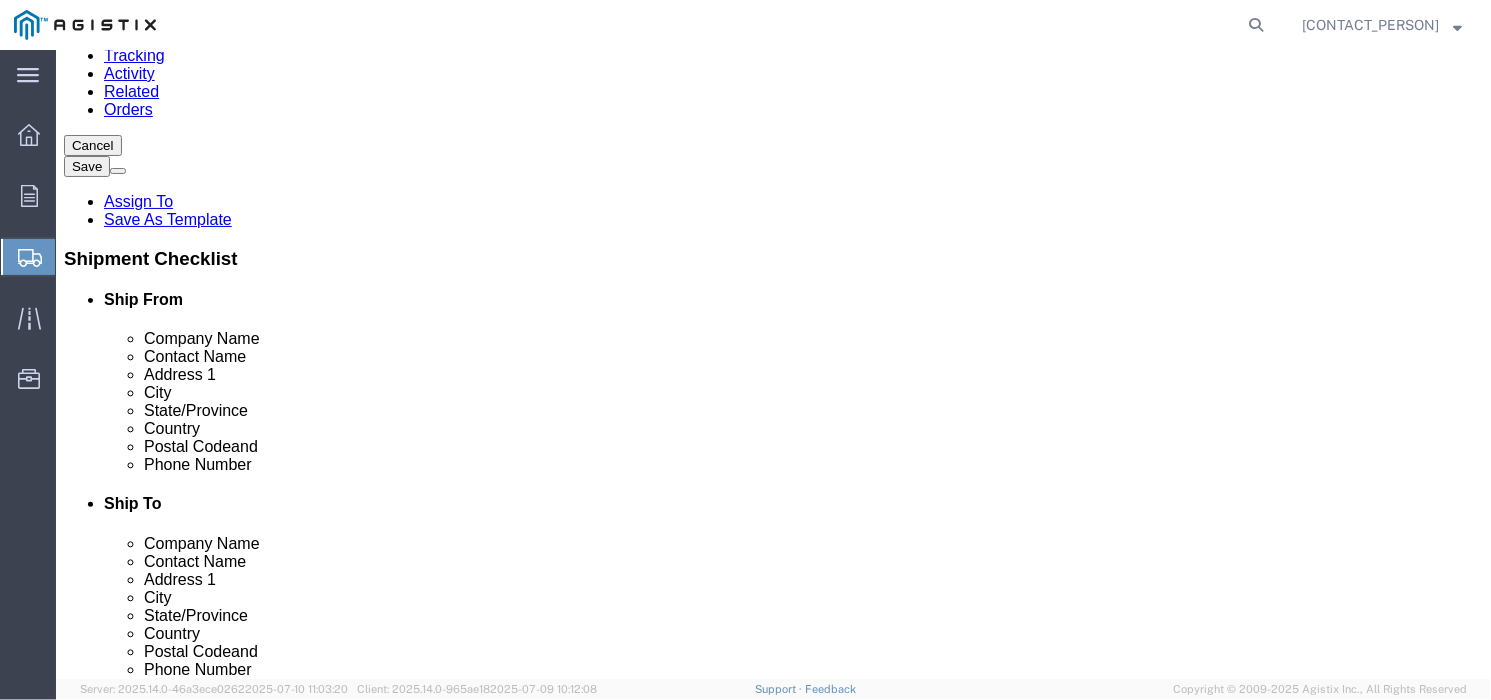 click on "1
x
Pallet(s) Oversized (Not Stackable)
Package  Type
Select Bulk Bundle(s) Cardboard Box(es) Carton(s) Crate(s) Drum(s) (Fiberboard) Drum(s) (Metal) Drum(s) (Plastic) Envelope Naked Cargo (UnPackaged) Pallet(s) Oversized (Not Stackable) Pallet(s) Oversized (Stackable) Pallet(s) Standard (Not Stackable) Pallet(s) Standard (Stackable) Roll(s) Your Packaging
Carton Count
1
Number
1
Dimensions
Length
48.00
x
Width
40.00
x
Height
20.00    Select cm ft in
Weight
282.00    Select kgs lbs
Ship. t°
Temperature
Select
Additional Info
Type" 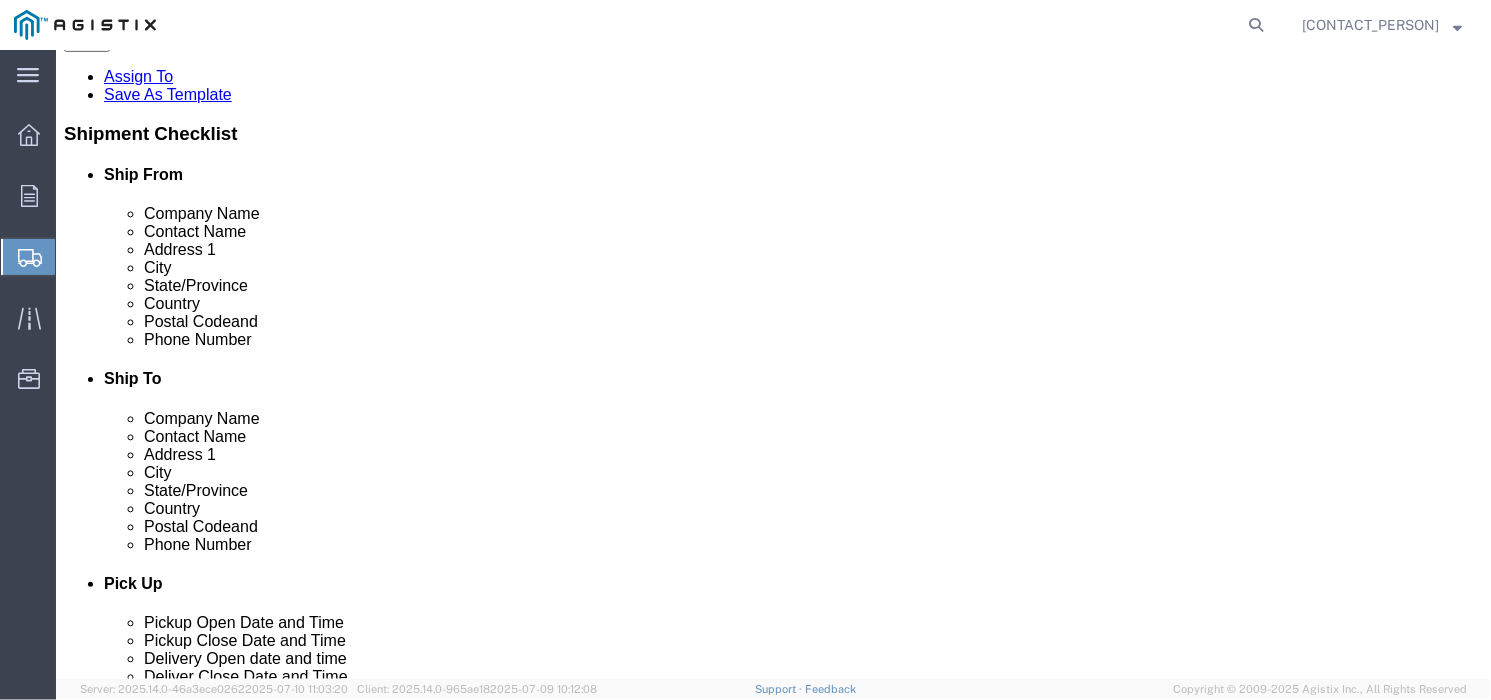 click on "1.00 Each" 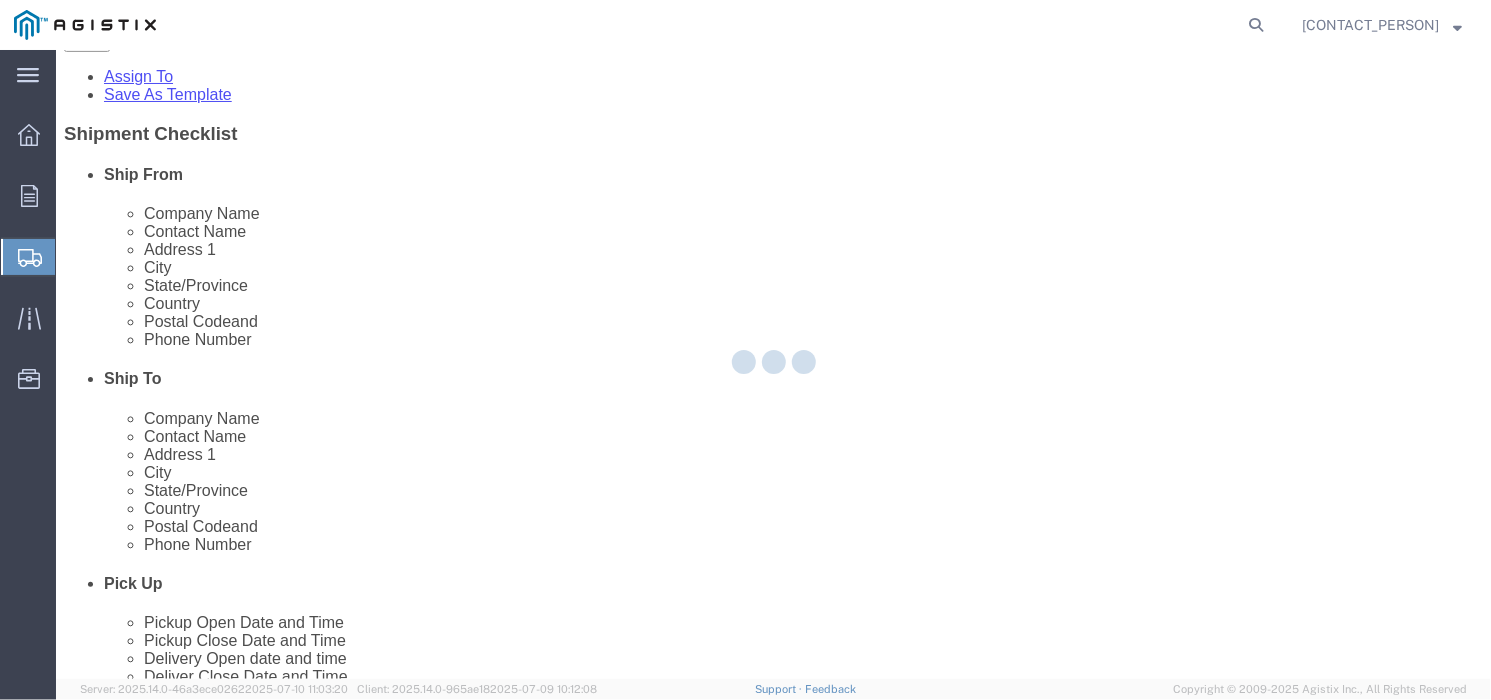 scroll, scrollTop: 335, scrollLeft: 0, axis: vertical 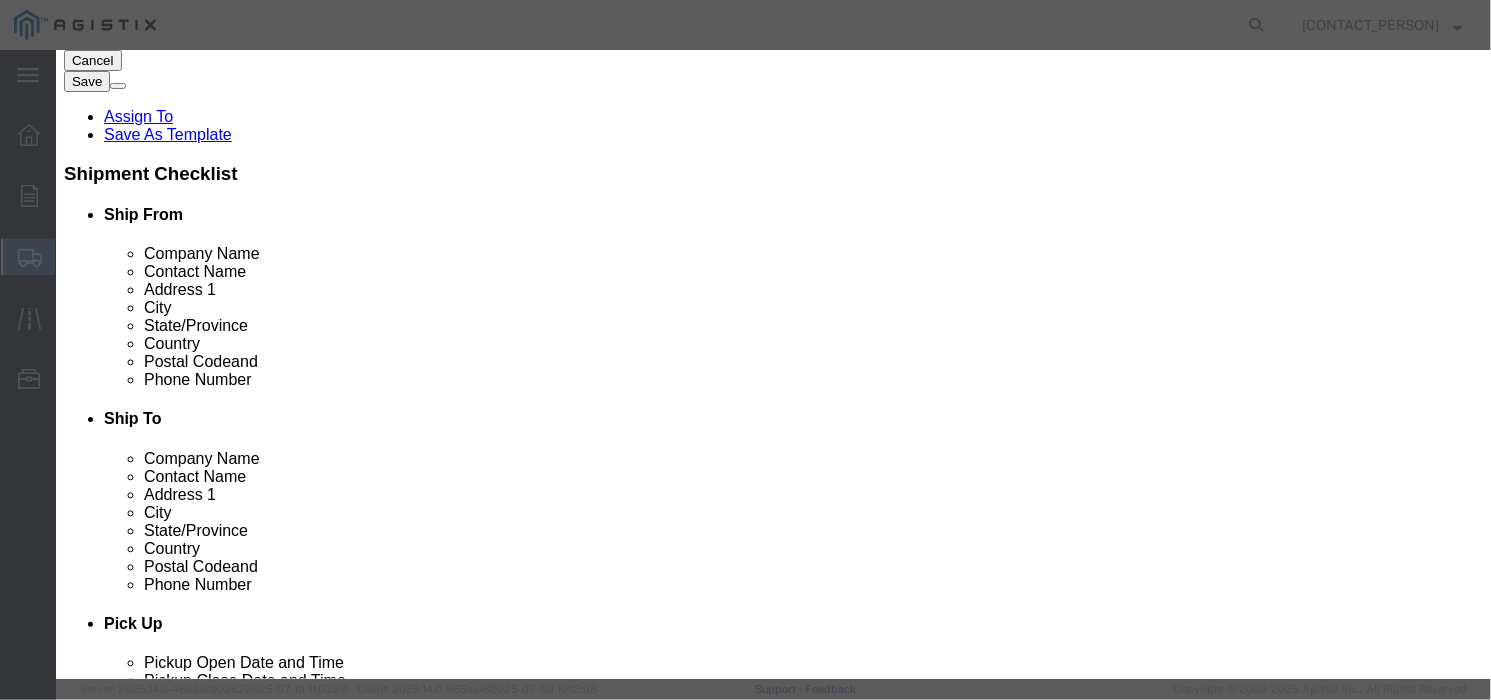 click on "Select 50 55 60 65 70 77.5 85 92.5 100 110 125 150 175 200 250 300 400 500" 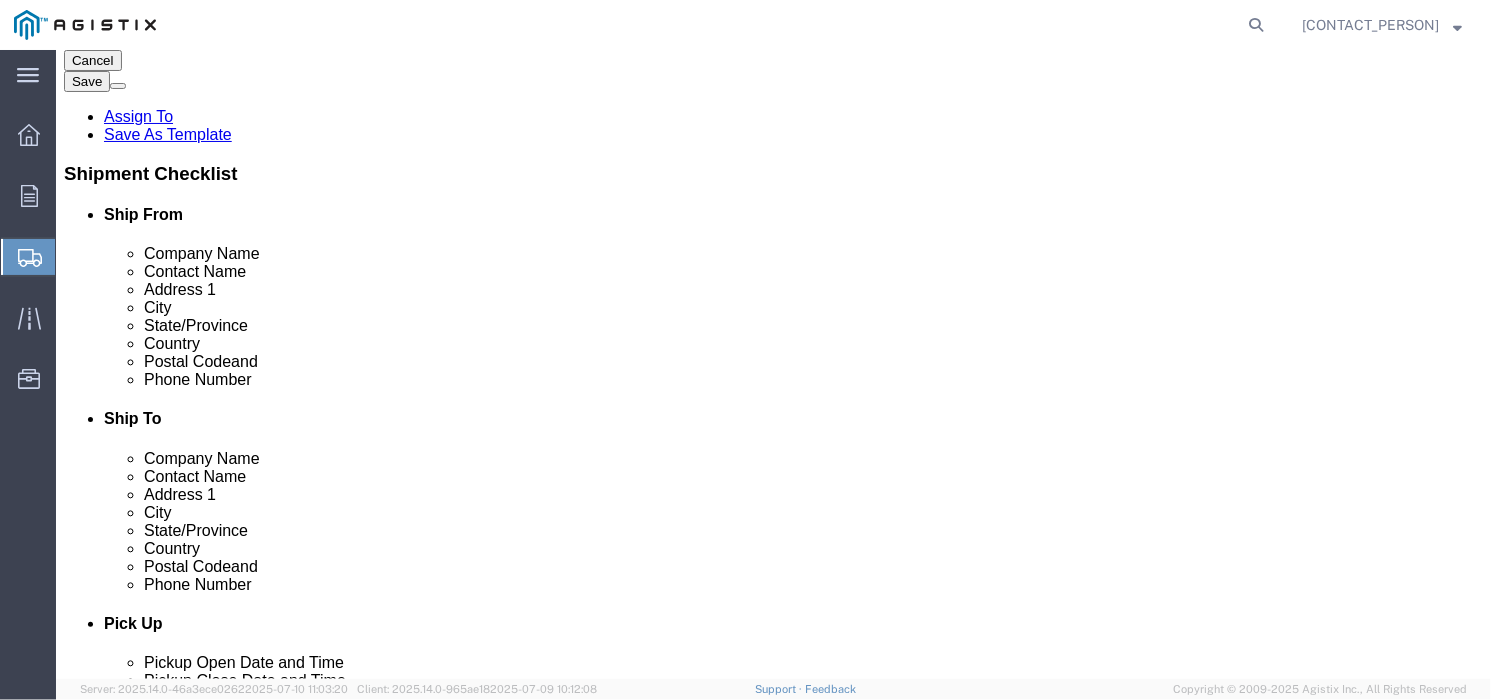 click on "Pieces:
1.00 Each
Total value:
1400.00 USD" 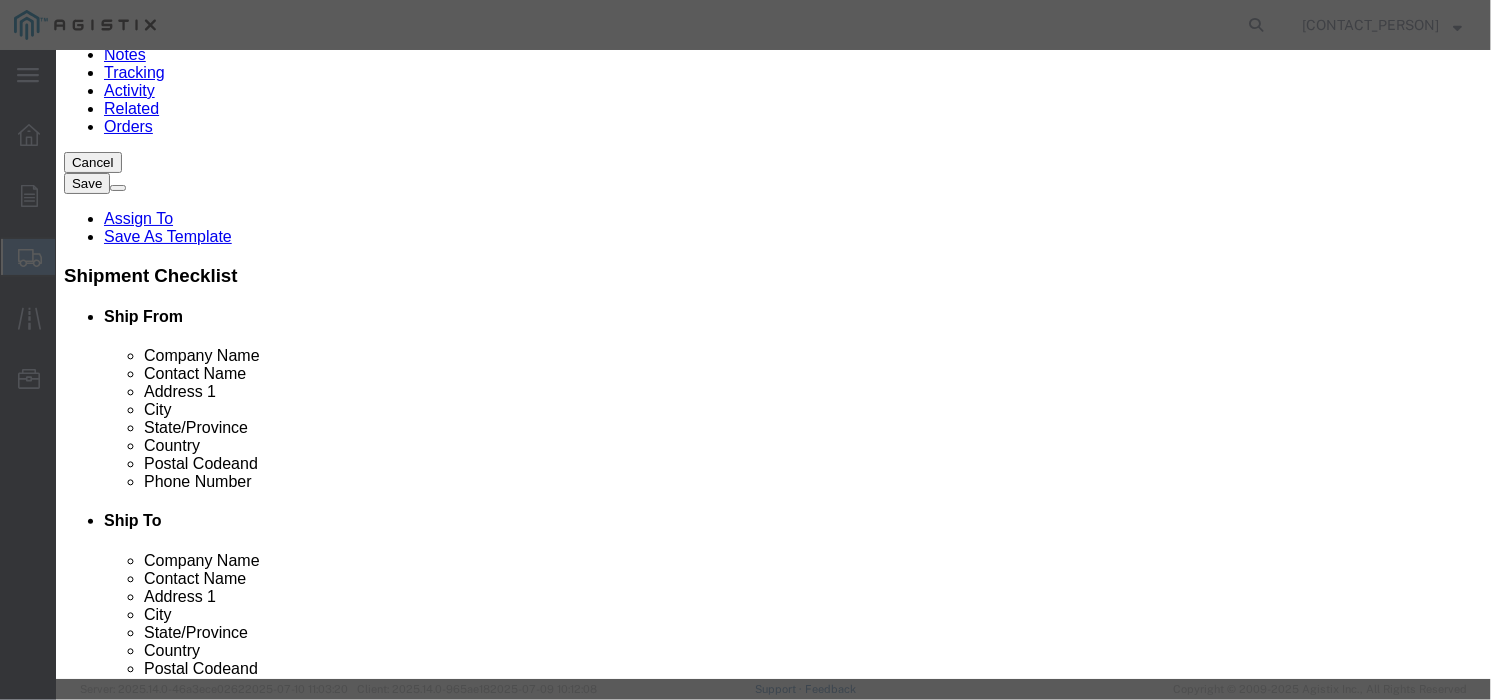 click 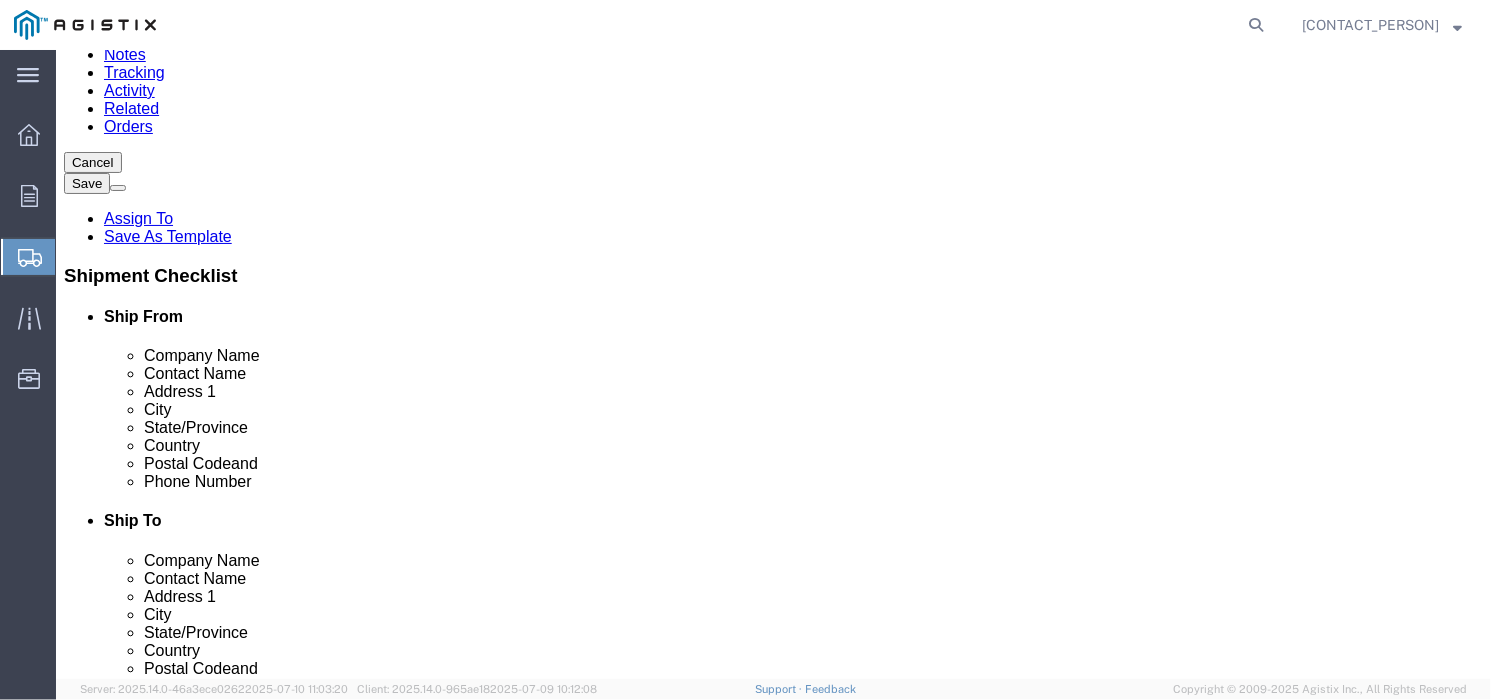 click on "Rate Shipment" 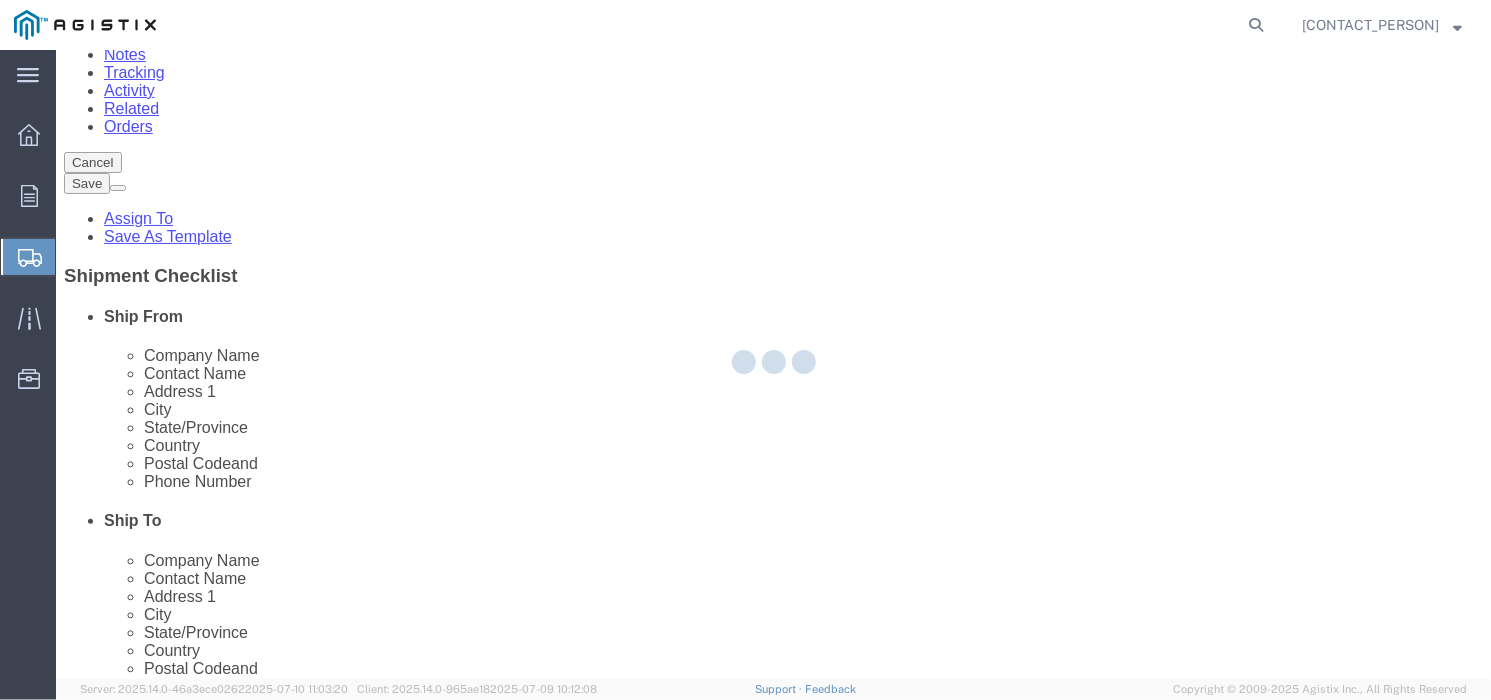 scroll, scrollTop: 0, scrollLeft: 0, axis: both 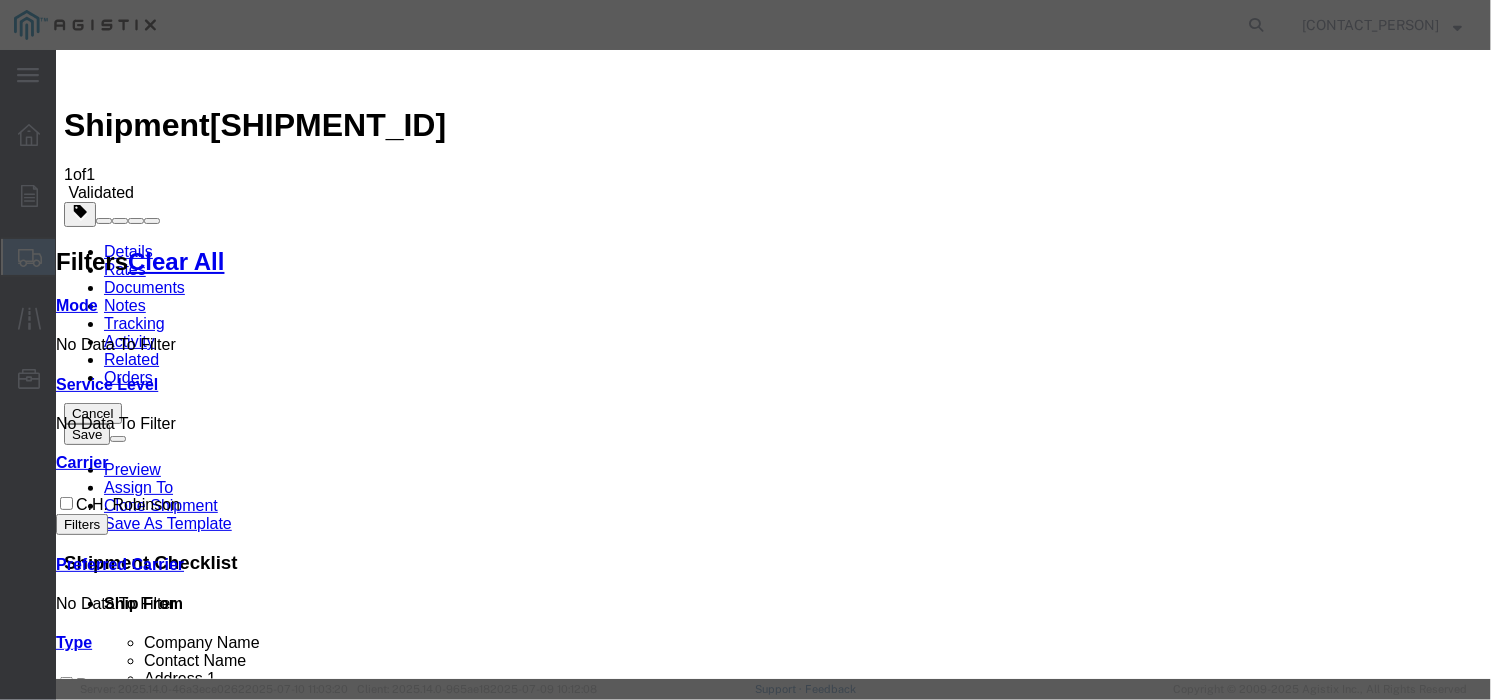 click on "Continue" at bounding box center [97, 3674] 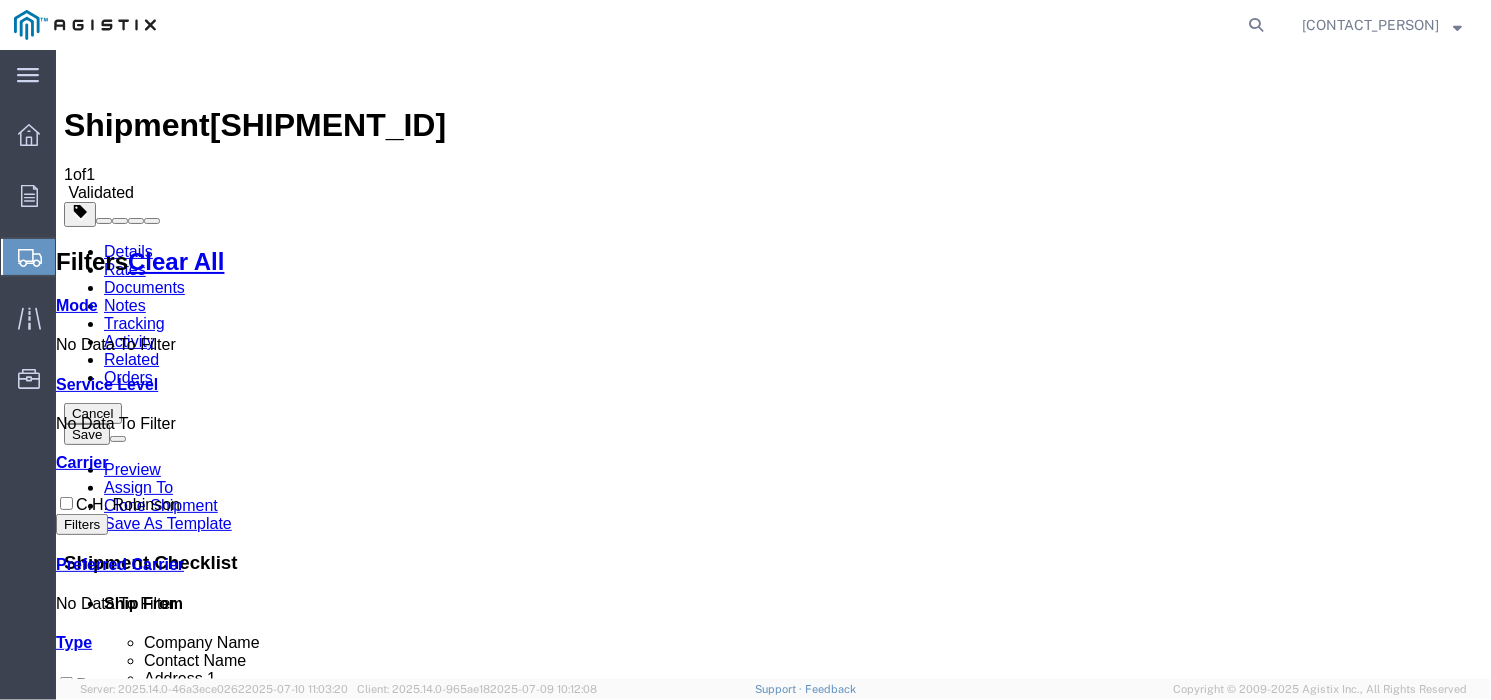 click on "Book" at bounding box center [1151, 1651] 